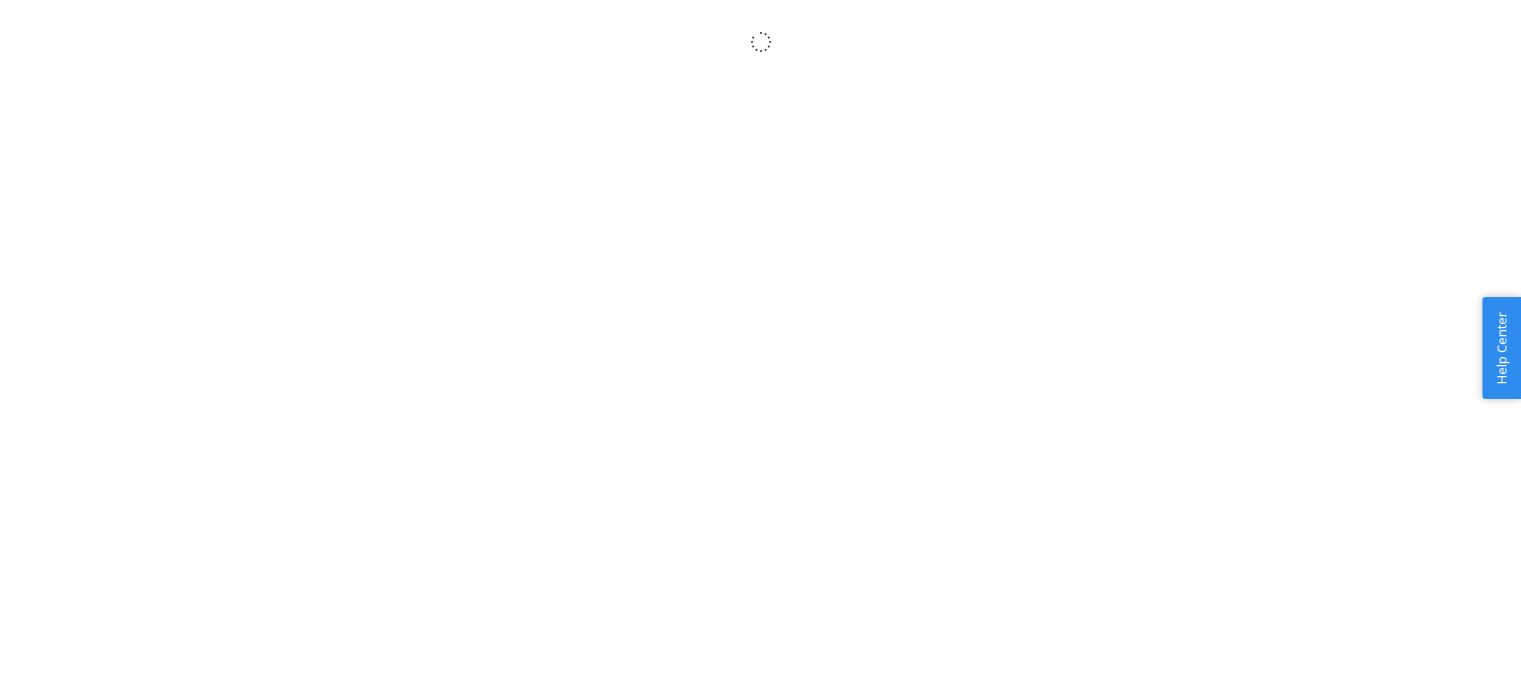 scroll, scrollTop: 0, scrollLeft: 0, axis: both 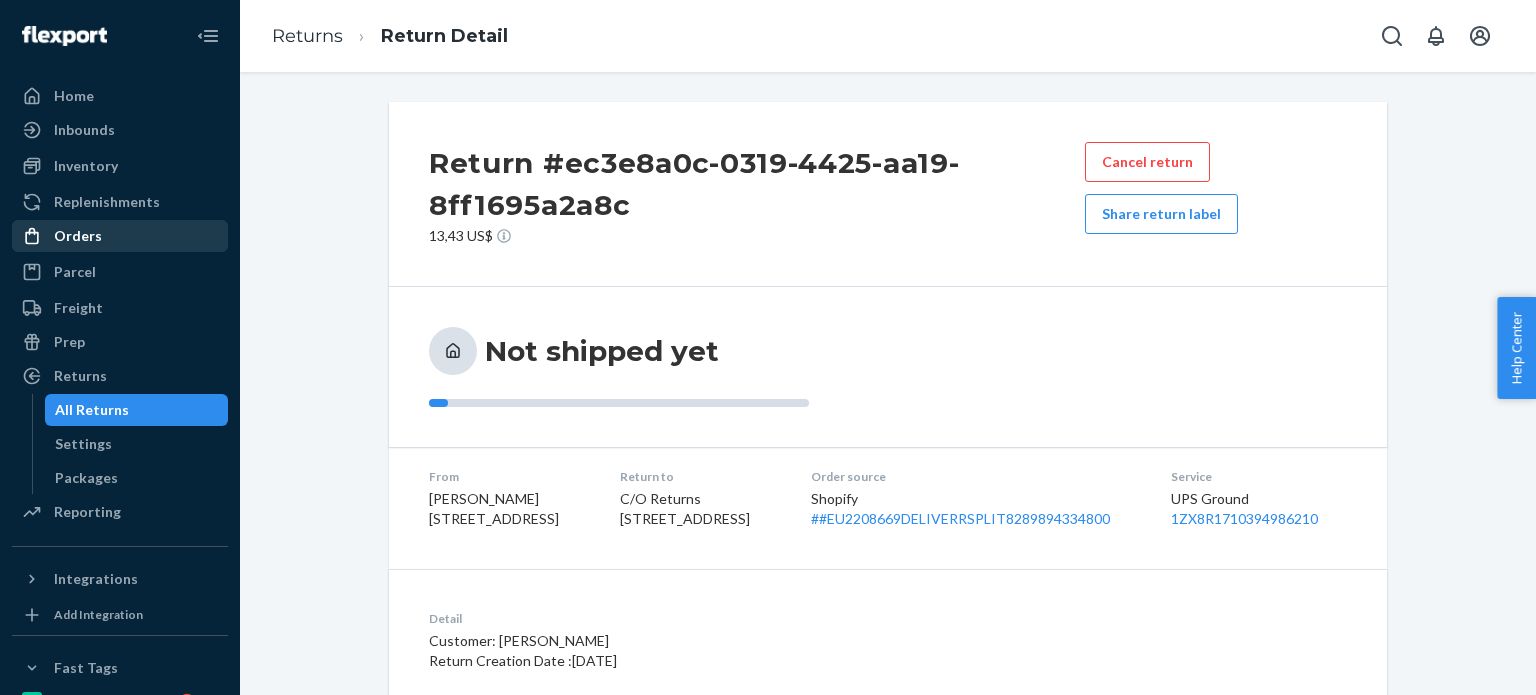 click on "Orders" at bounding box center (78, 236) 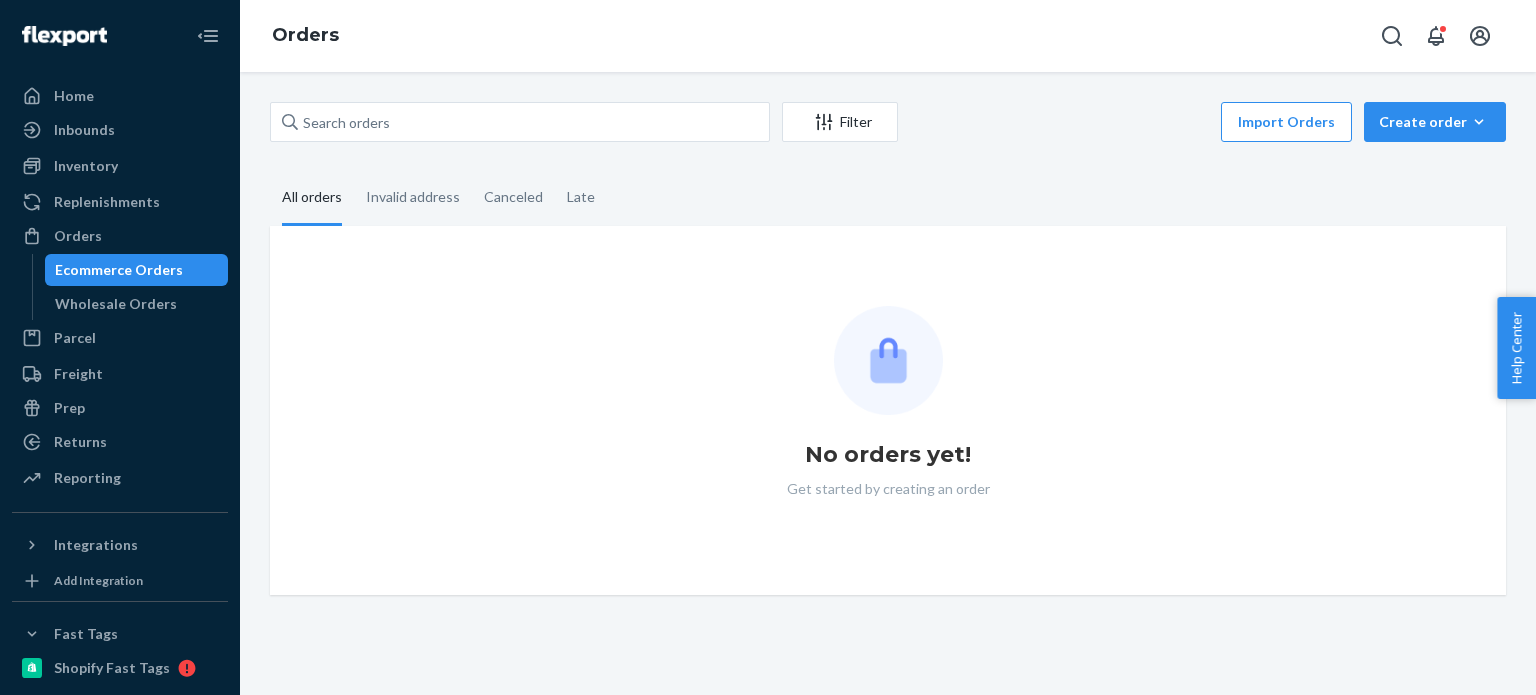 scroll, scrollTop: 0, scrollLeft: 0, axis: both 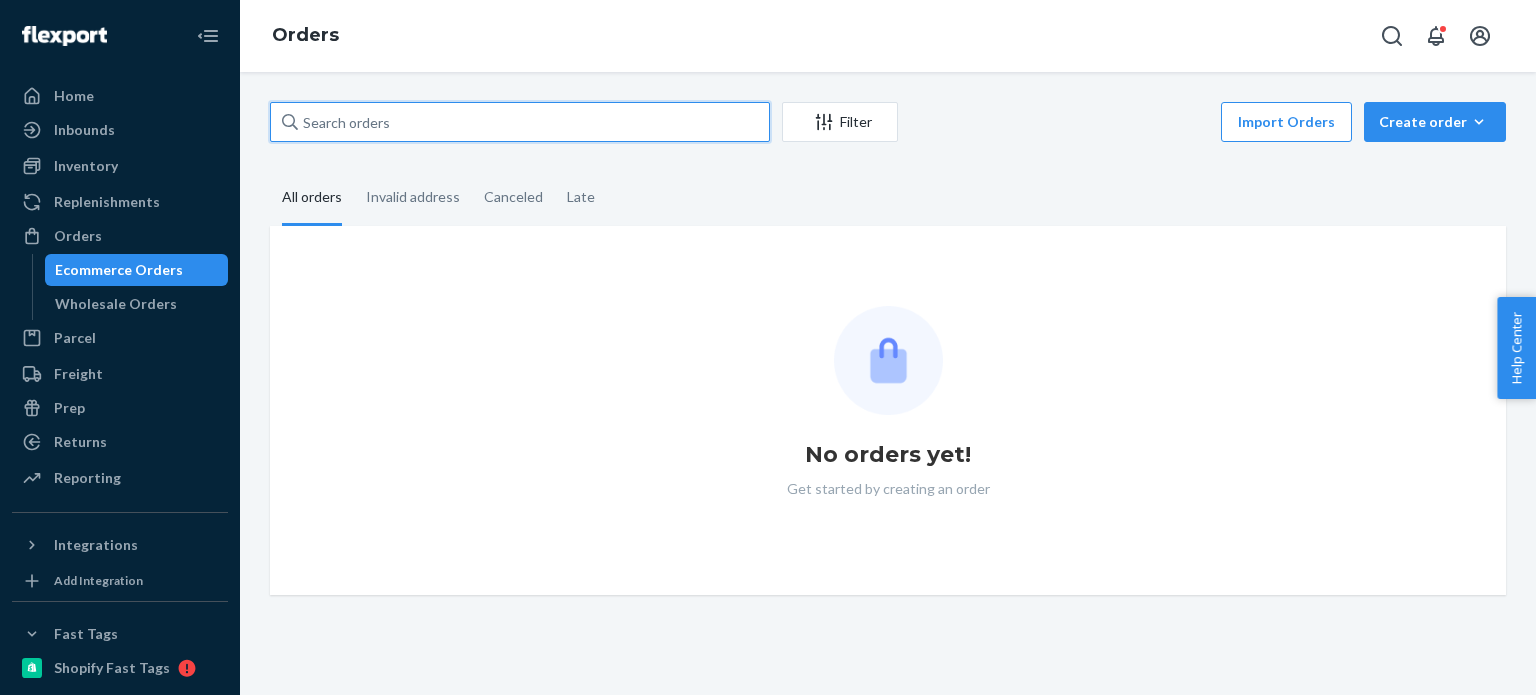 click at bounding box center [520, 122] 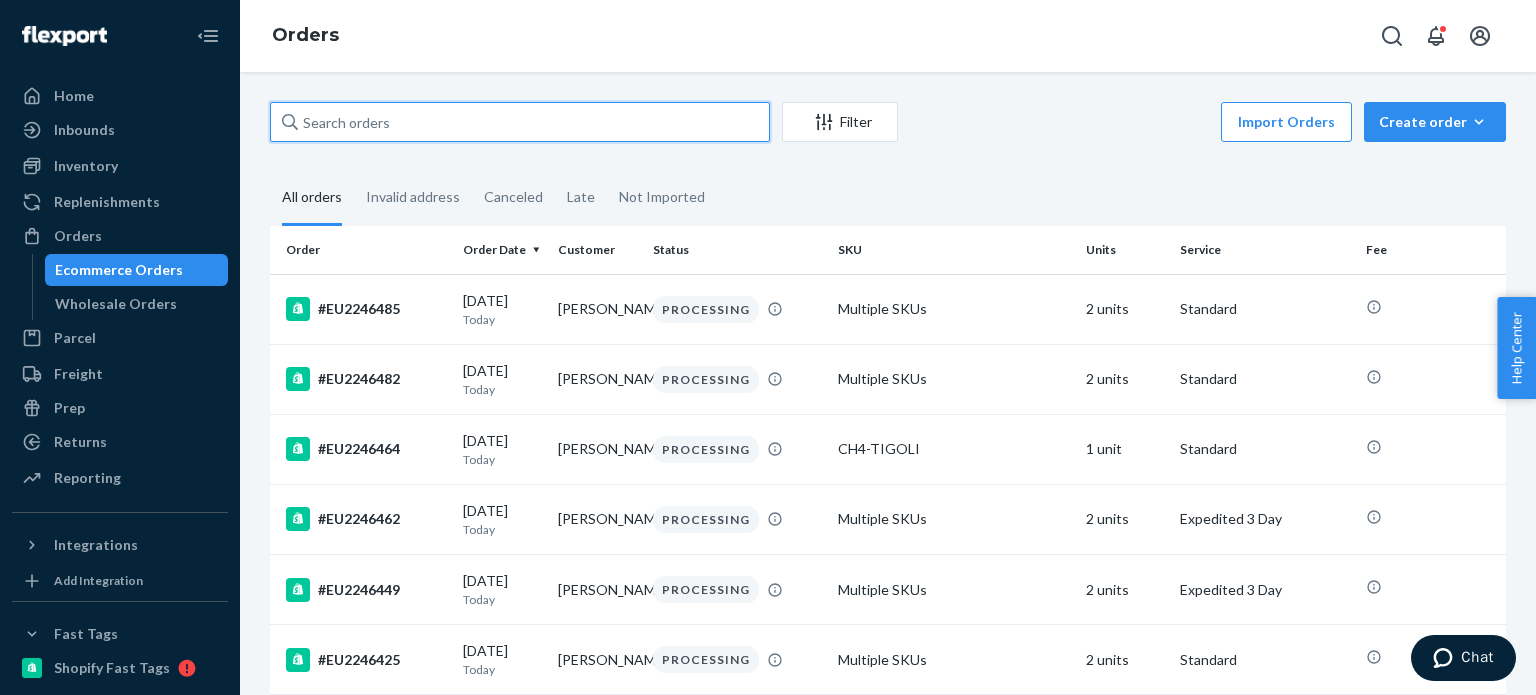 paste on "#EU2219361 Complete" 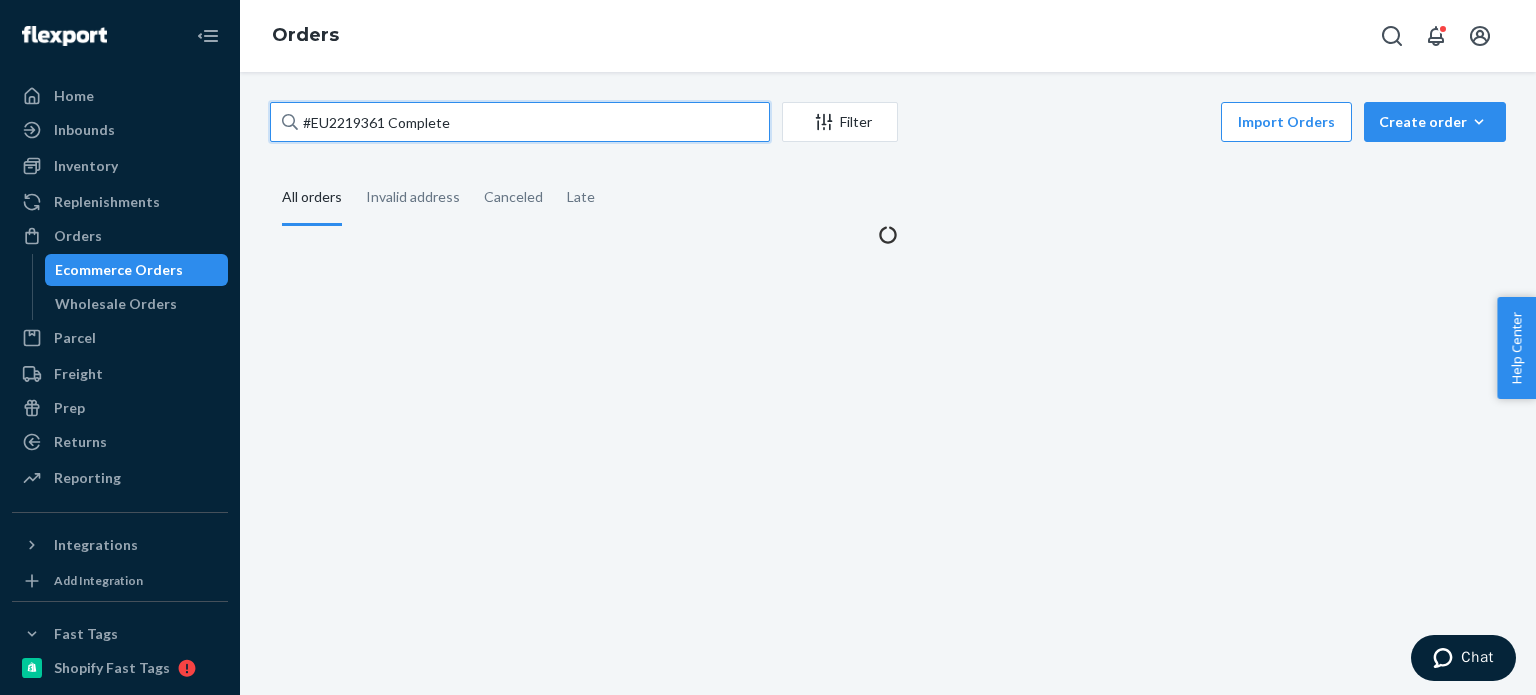 click on "#EU2219361 Complete" at bounding box center [520, 122] 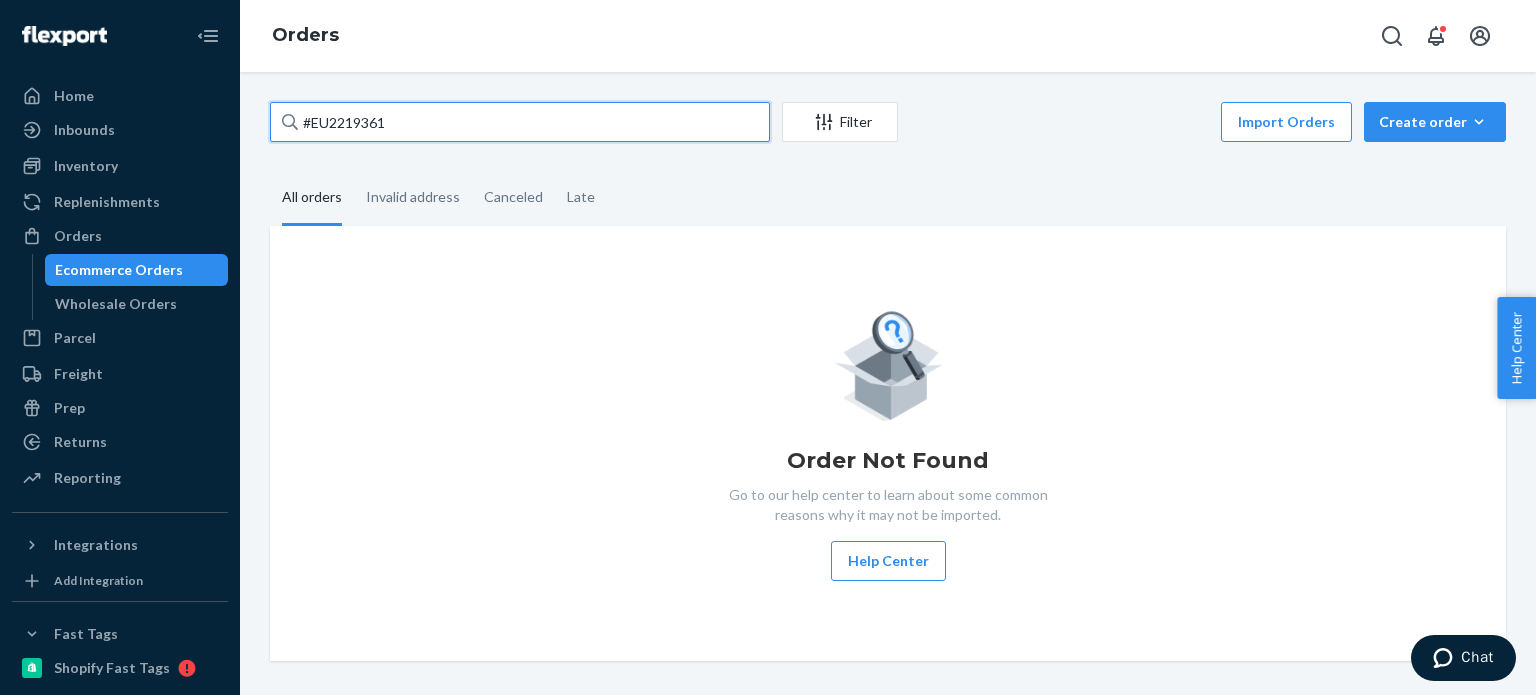 type on "#EU2219361" 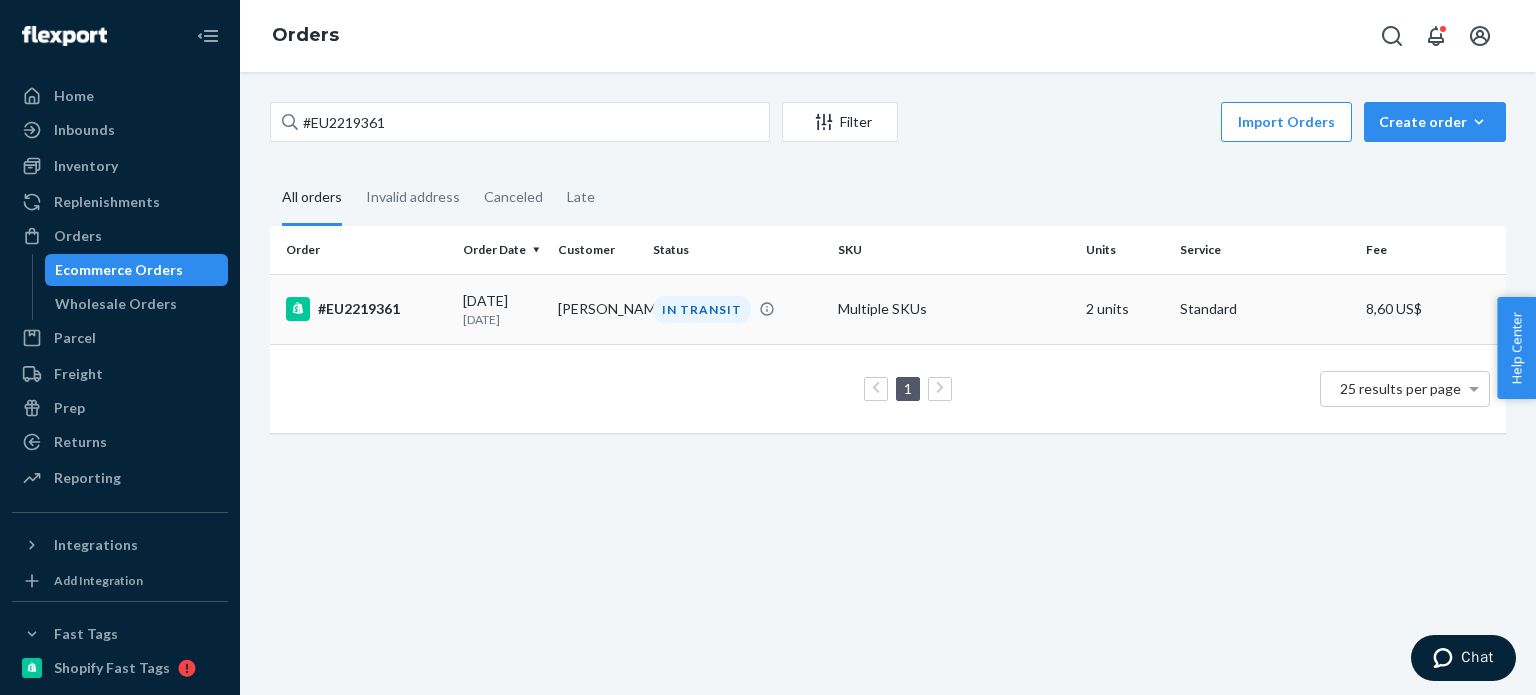 click on "[DATE]" at bounding box center [502, 319] 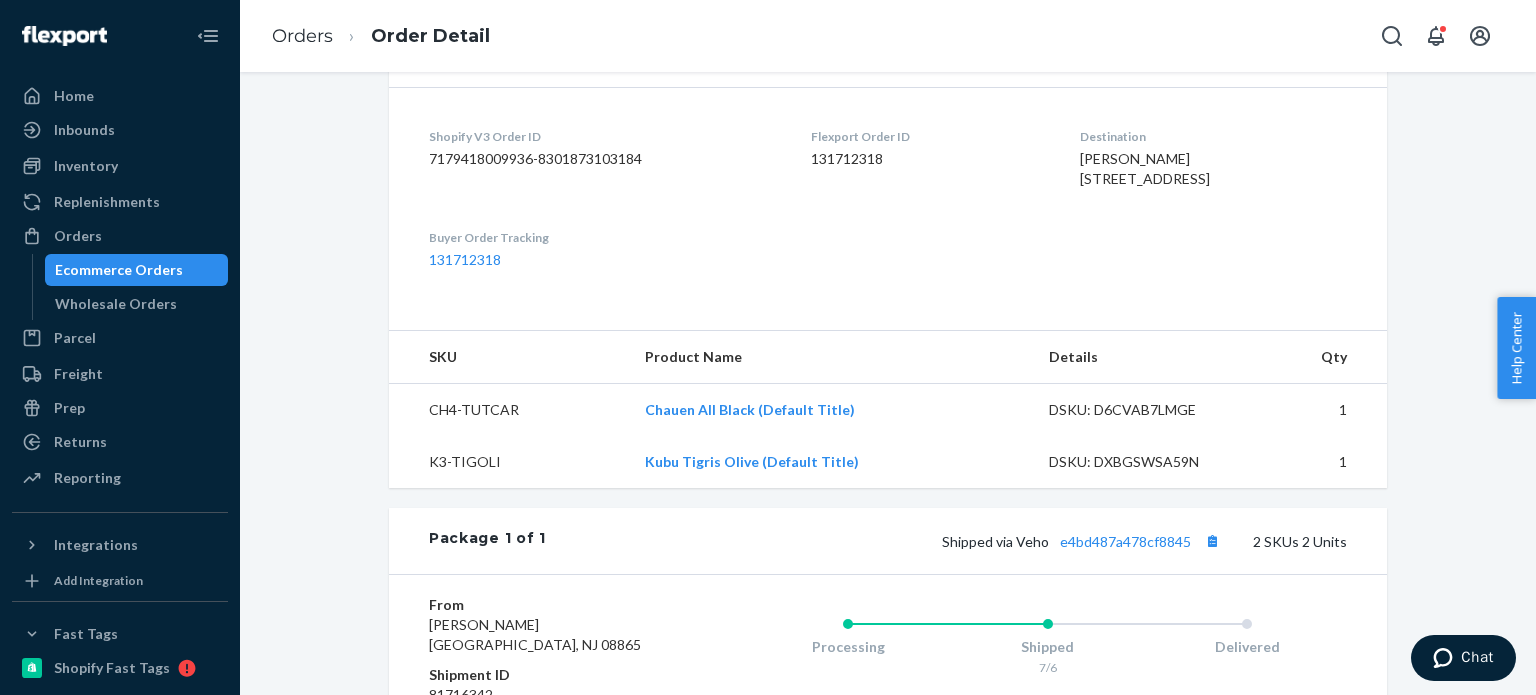 scroll, scrollTop: 500, scrollLeft: 0, axis: vertical 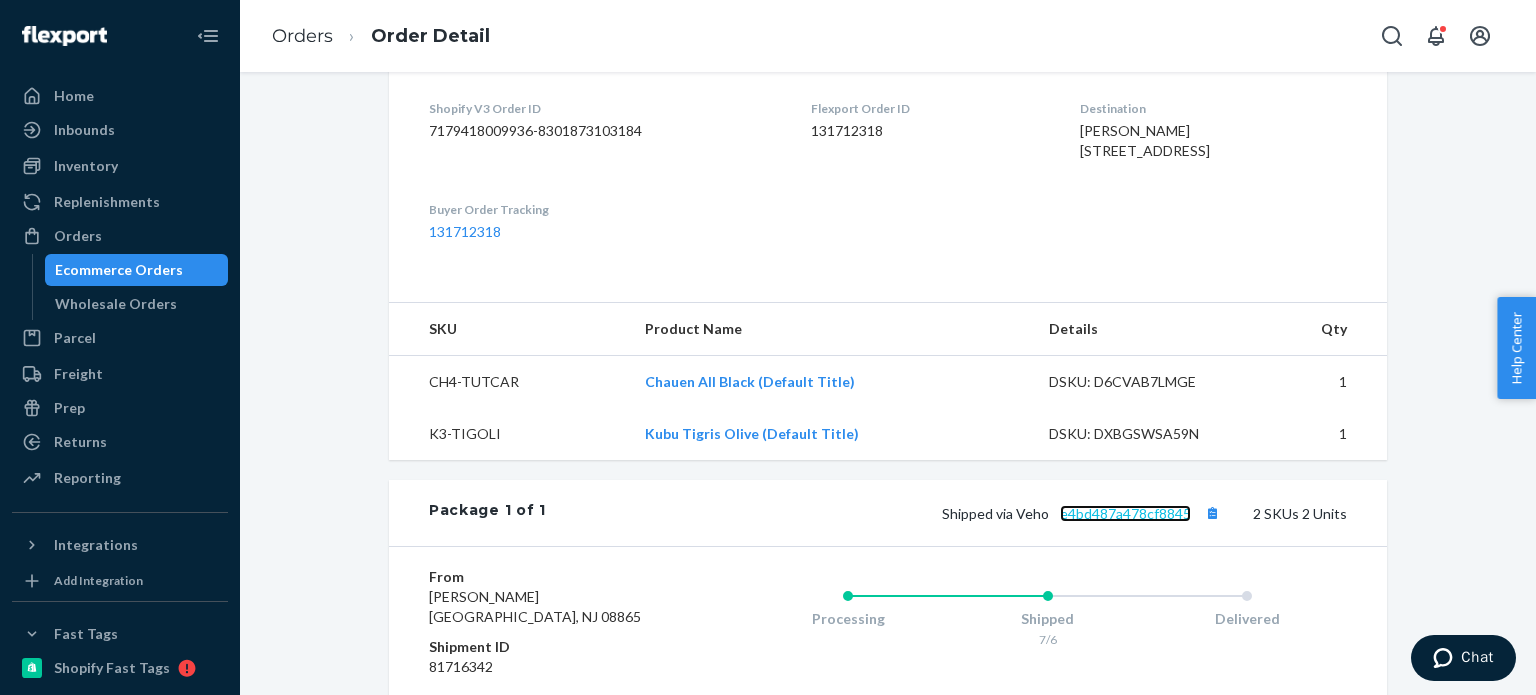 click on "e4bd487a478cf8845" at bounding box center [1125, 513] 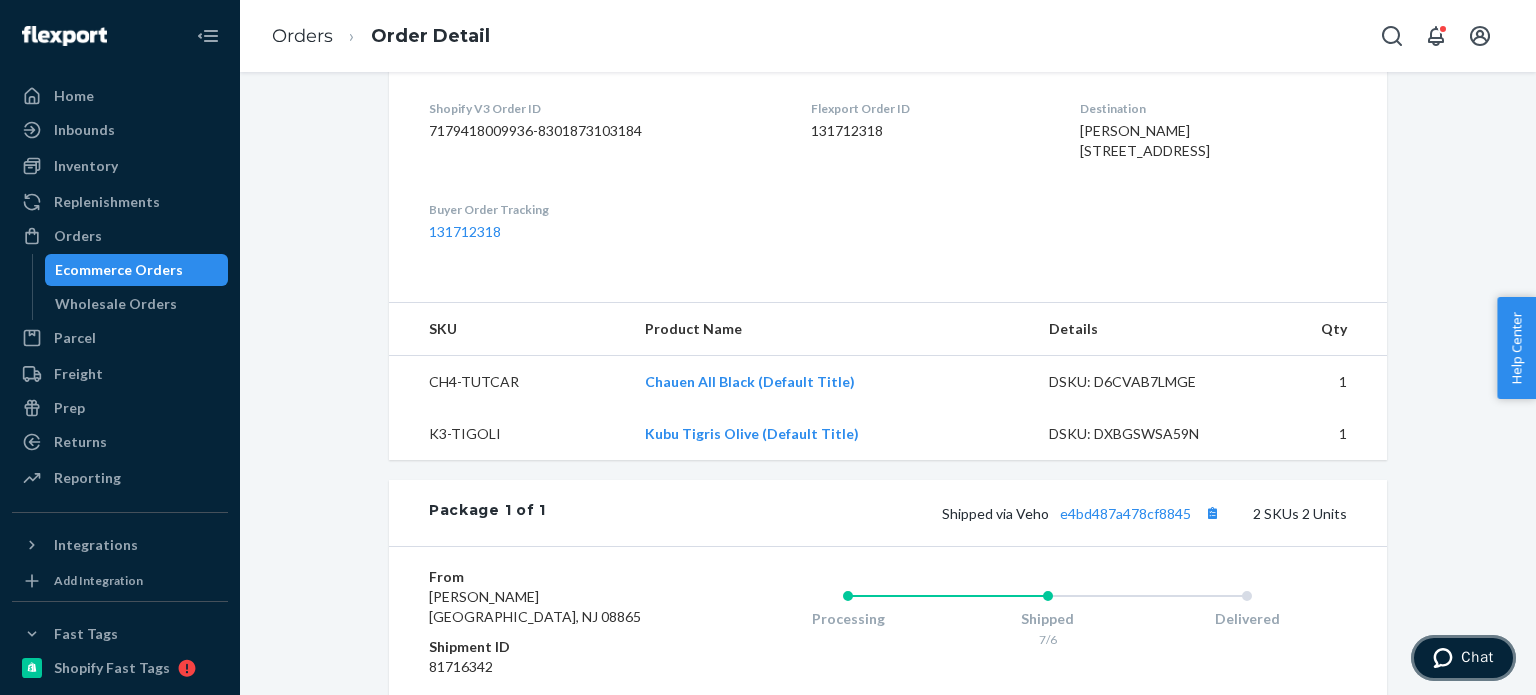 click at bounding box center [1447, 658] 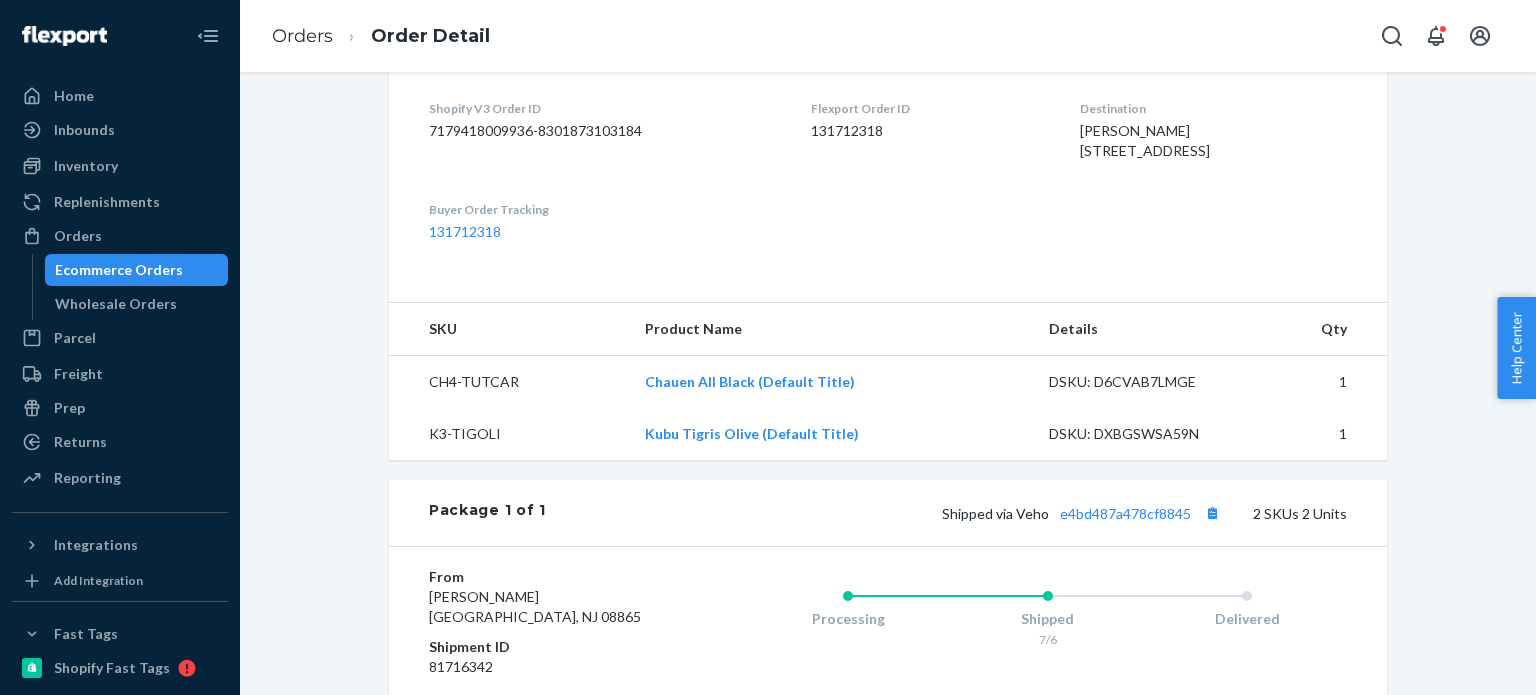 scroll, scrollTop: 0, scrollLeft: 0, axis: both 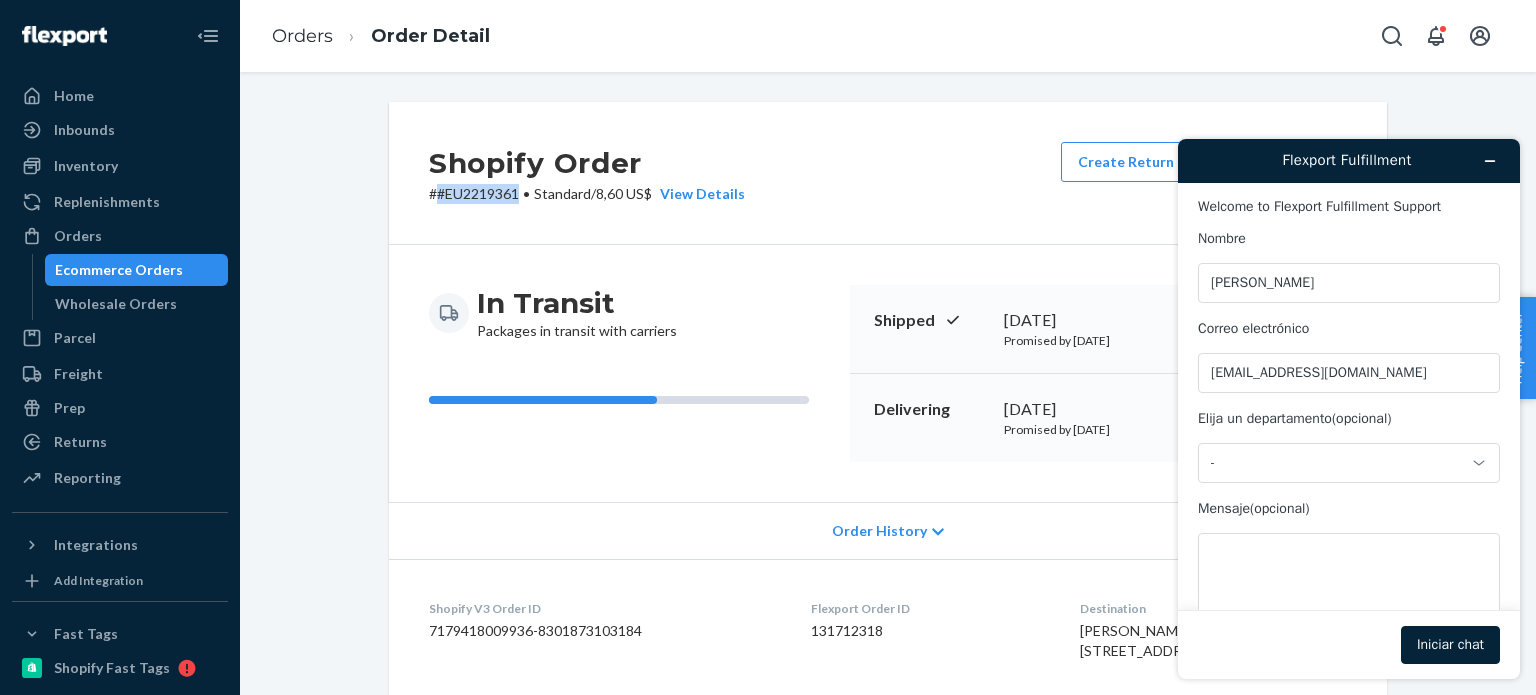 drag, startPoint x: 427, startPoint y: 196, endPoint x: 512, endPoint y: 191, distance: 85.146935 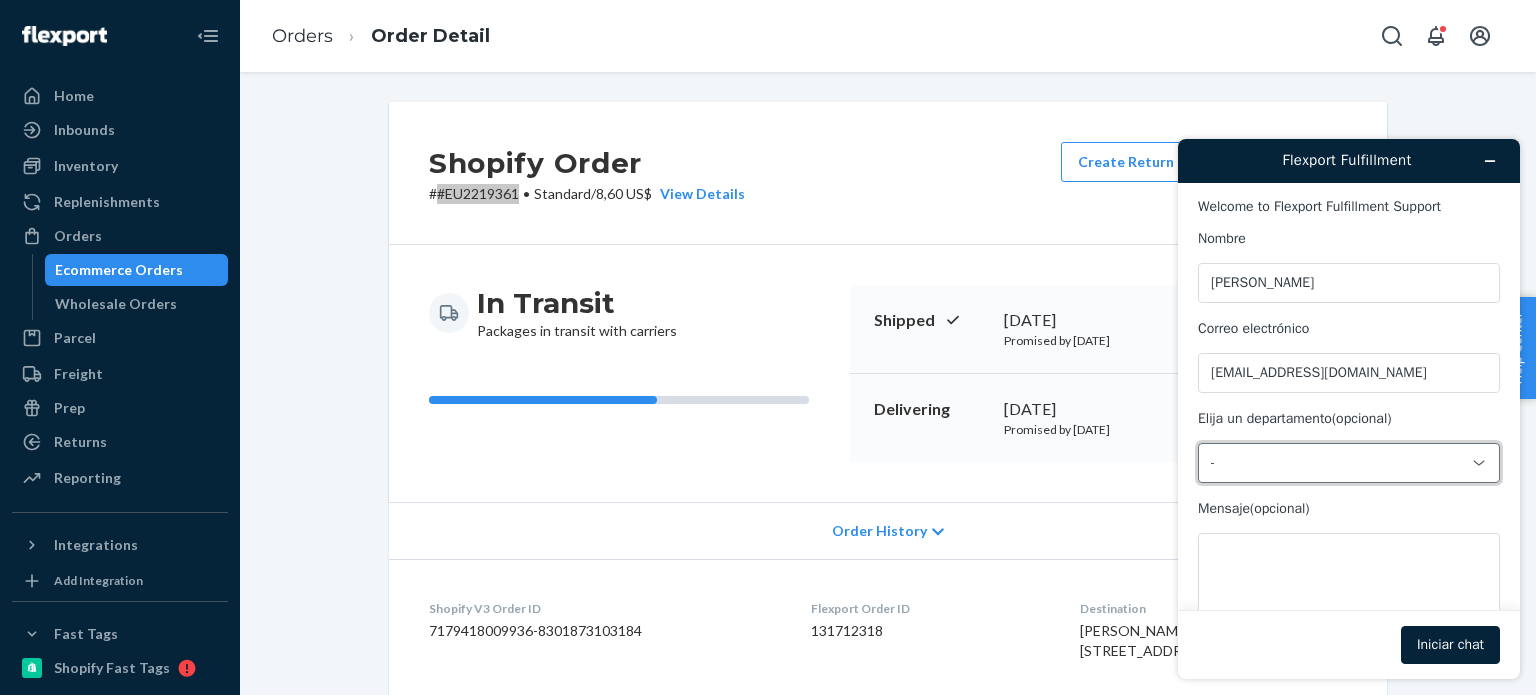 click on "-" at bounding box center (1337, 463) 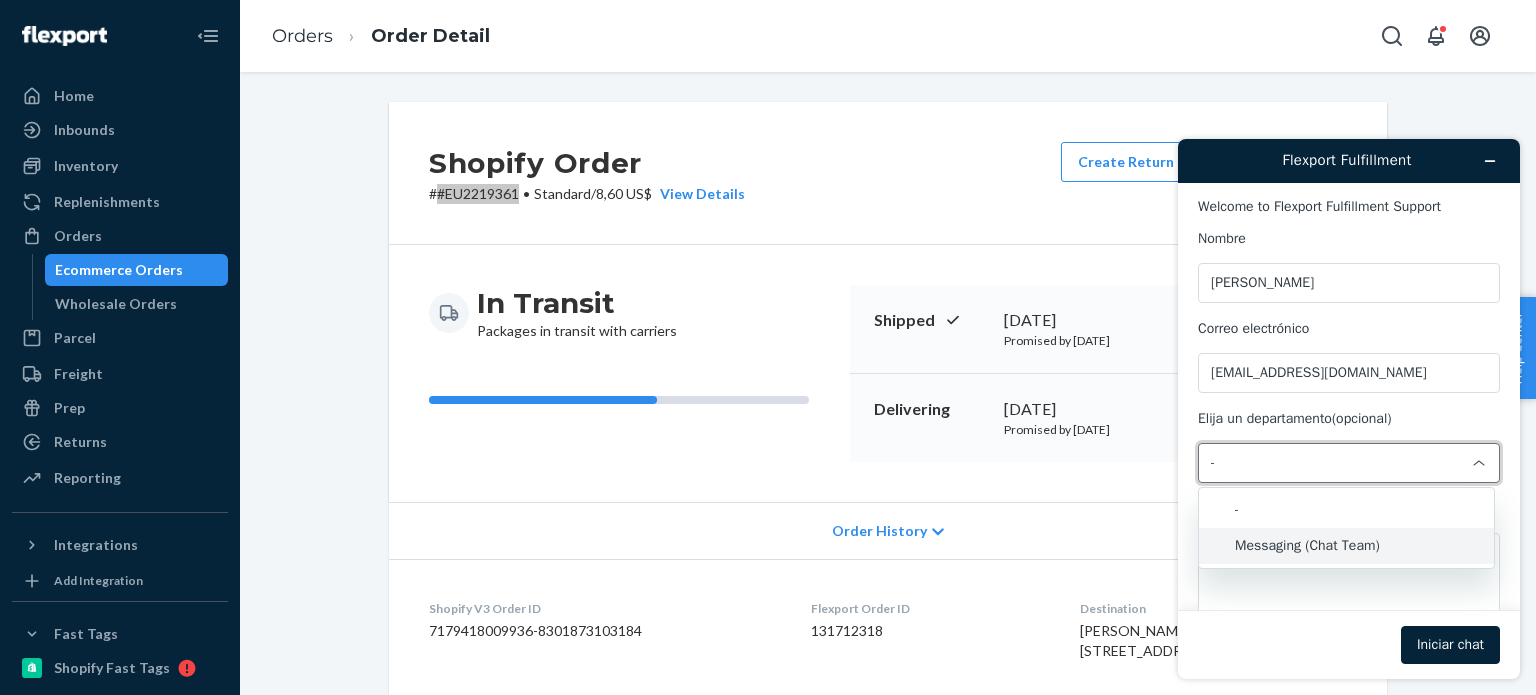 click on "Messaging (Chat Team)" at bounding box center (1346, 546) 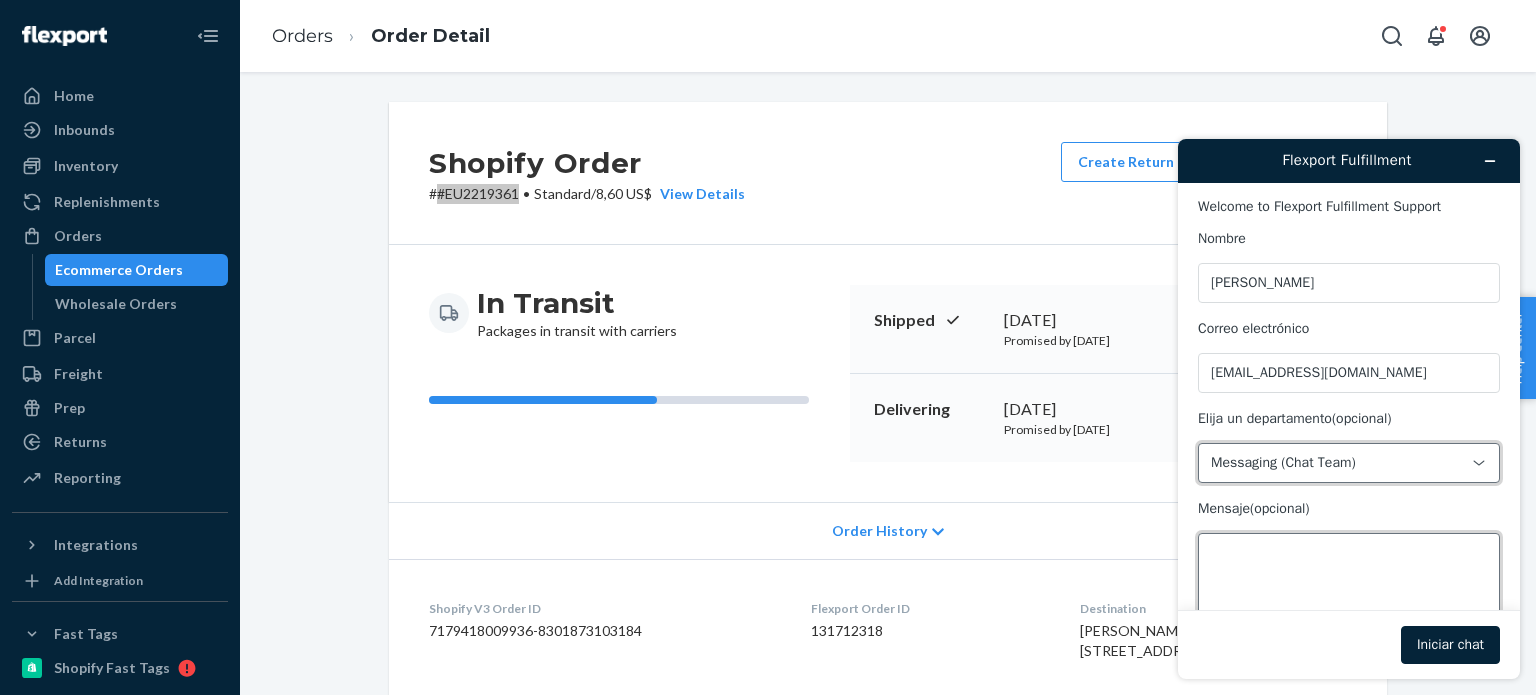 click on "Mensaje  (opcional)" at bounding box center (1349, 589) 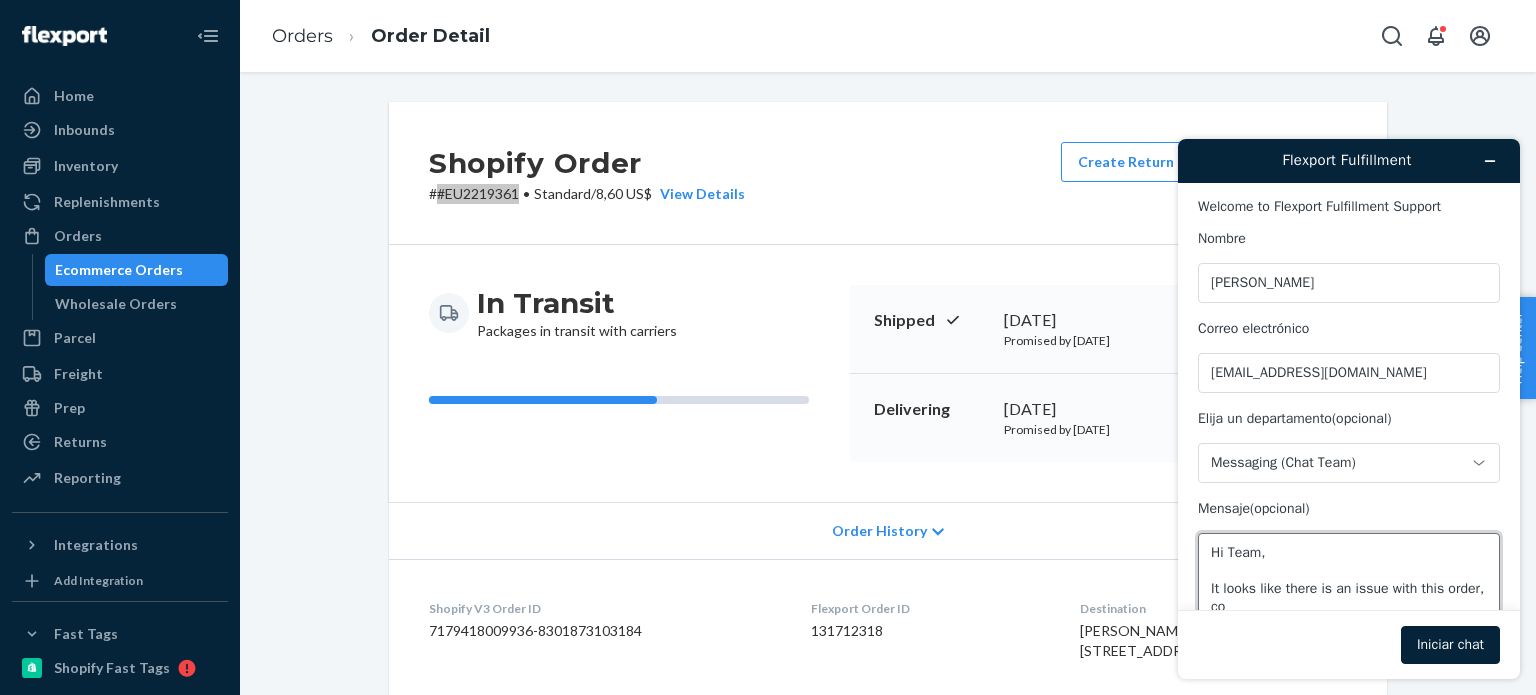 scroll, scrollTop: 5, scrollLeft: 0, axis: vertical 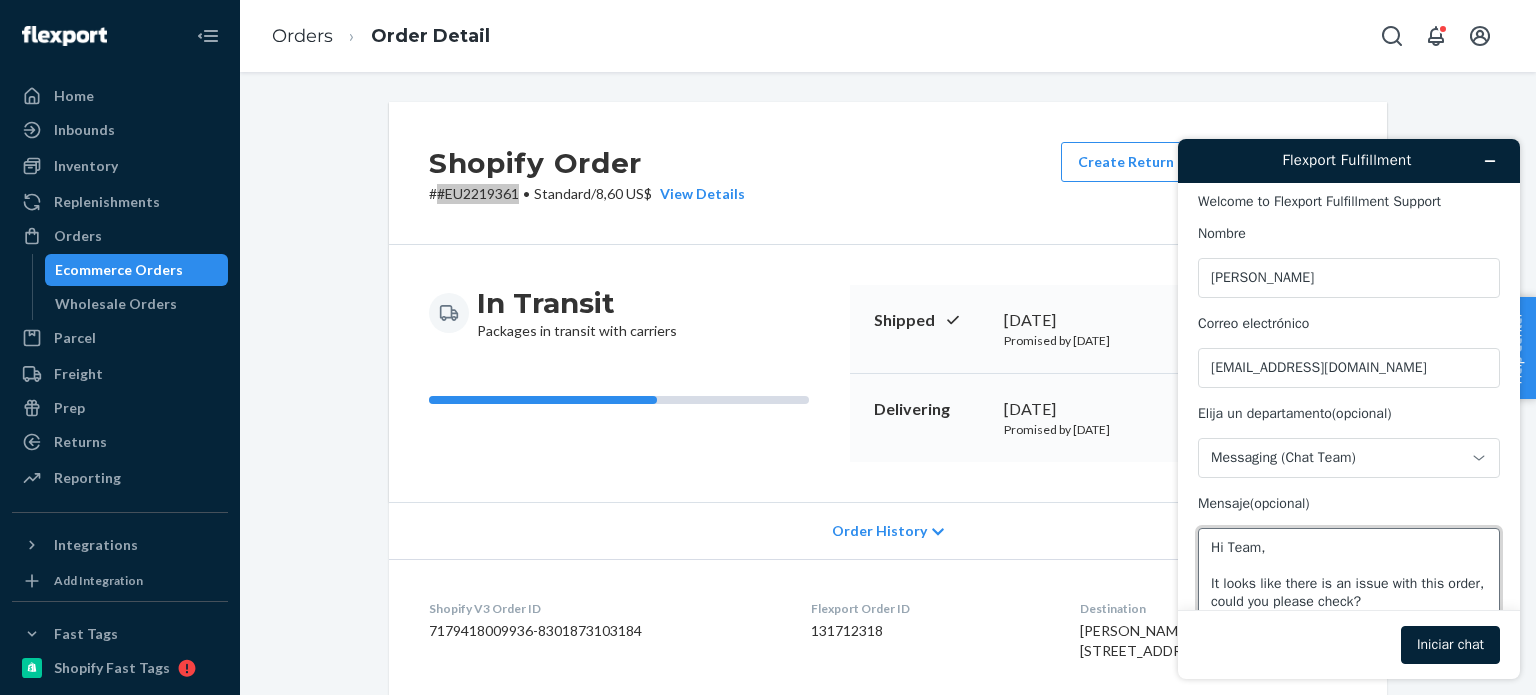 paste on "#EU2219361" 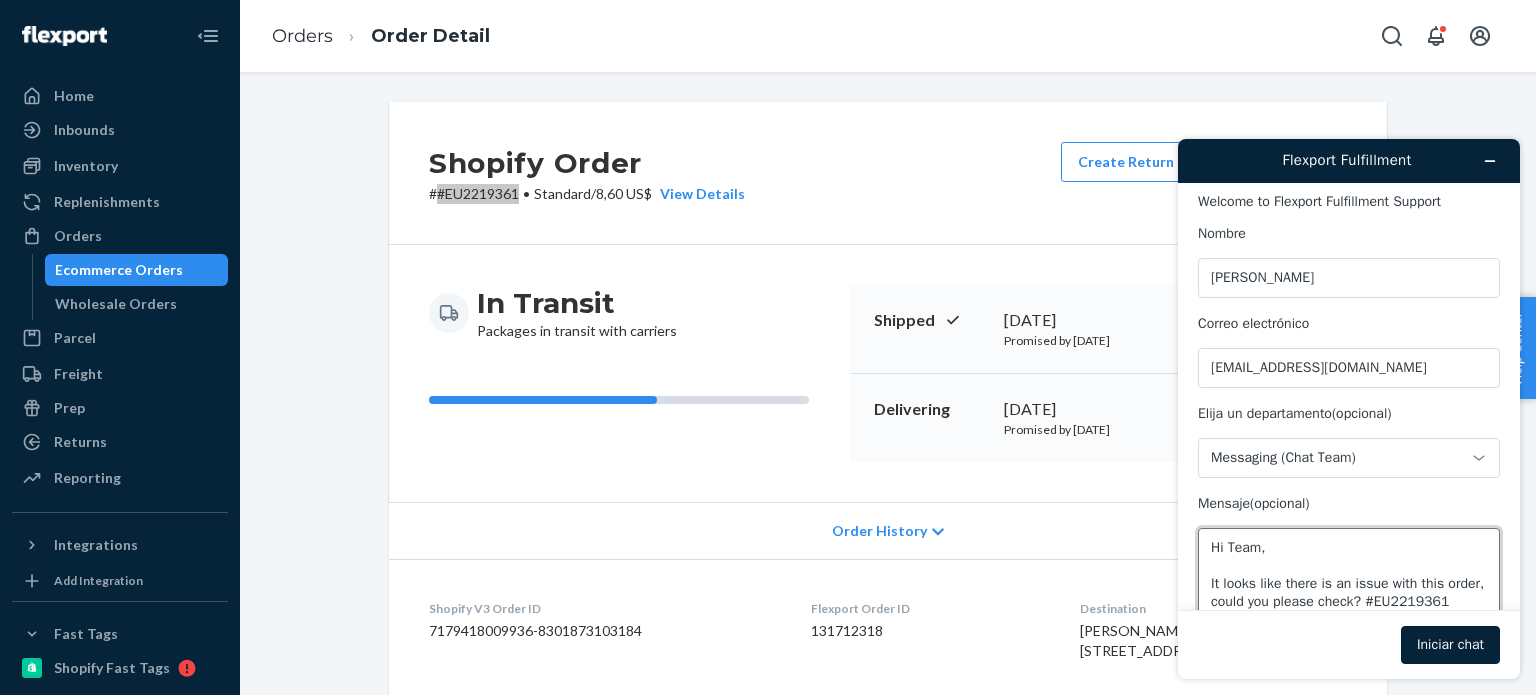 scroll, scrollTop: 24, scrollLeft: 0, axis: vertical 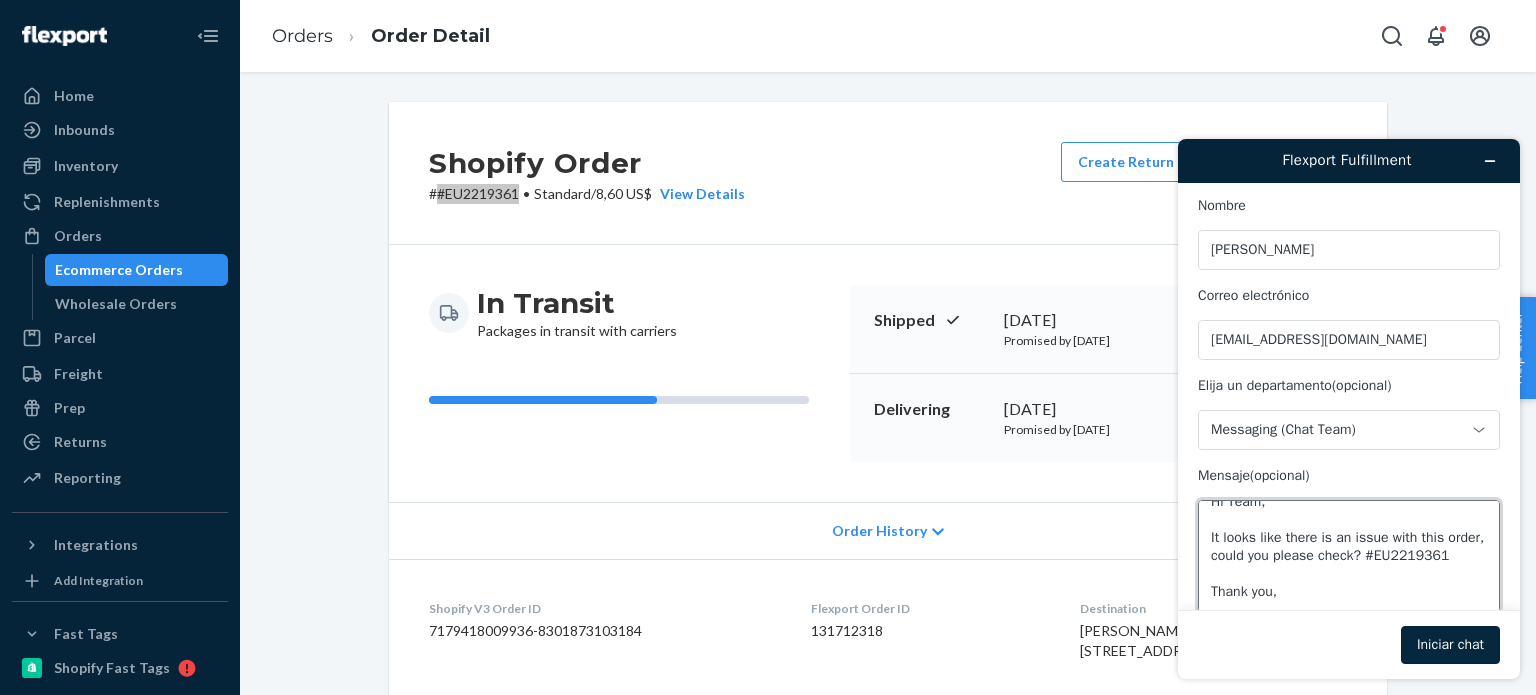 type on "Hi Team,
It looks like there is an issue with this order, could you please check? #EU2219361
Thank you," 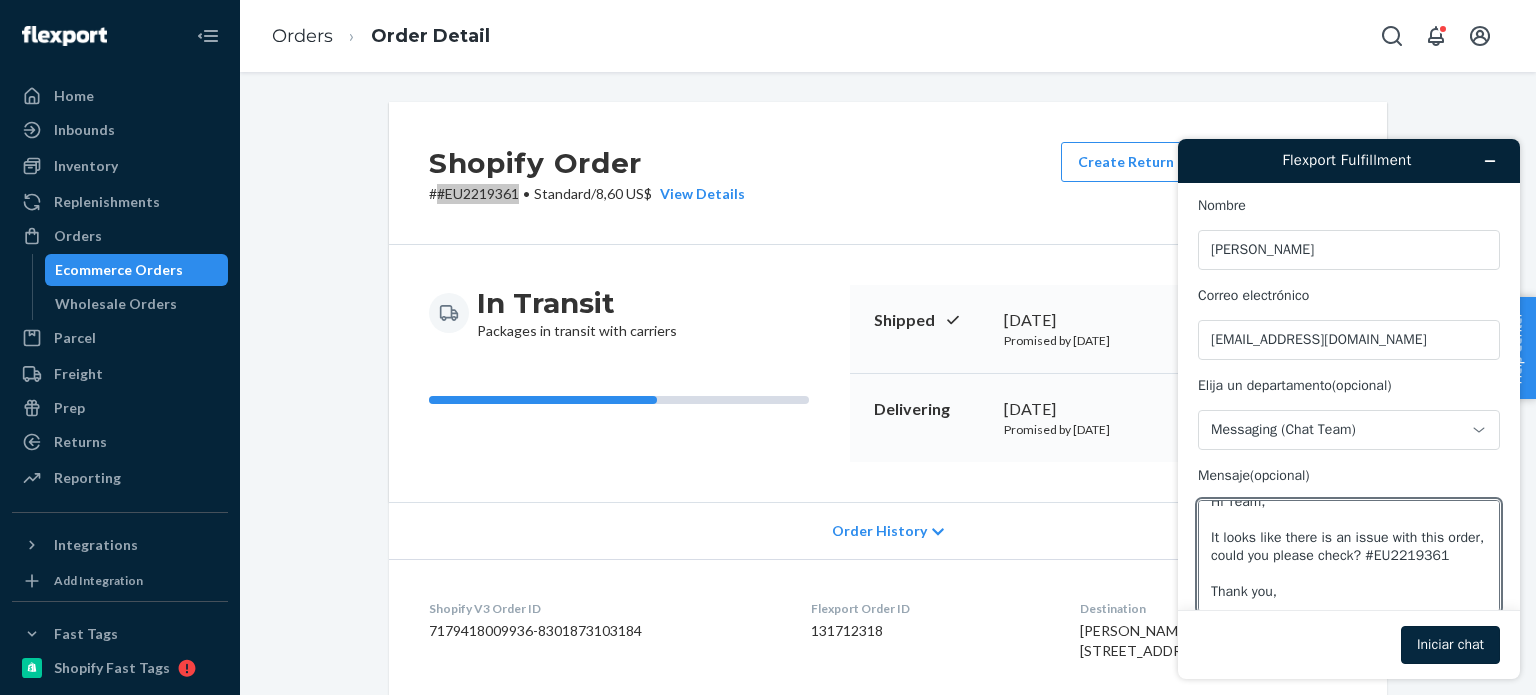 click on "Iniciar chat" at bounding box center [1450, 645] 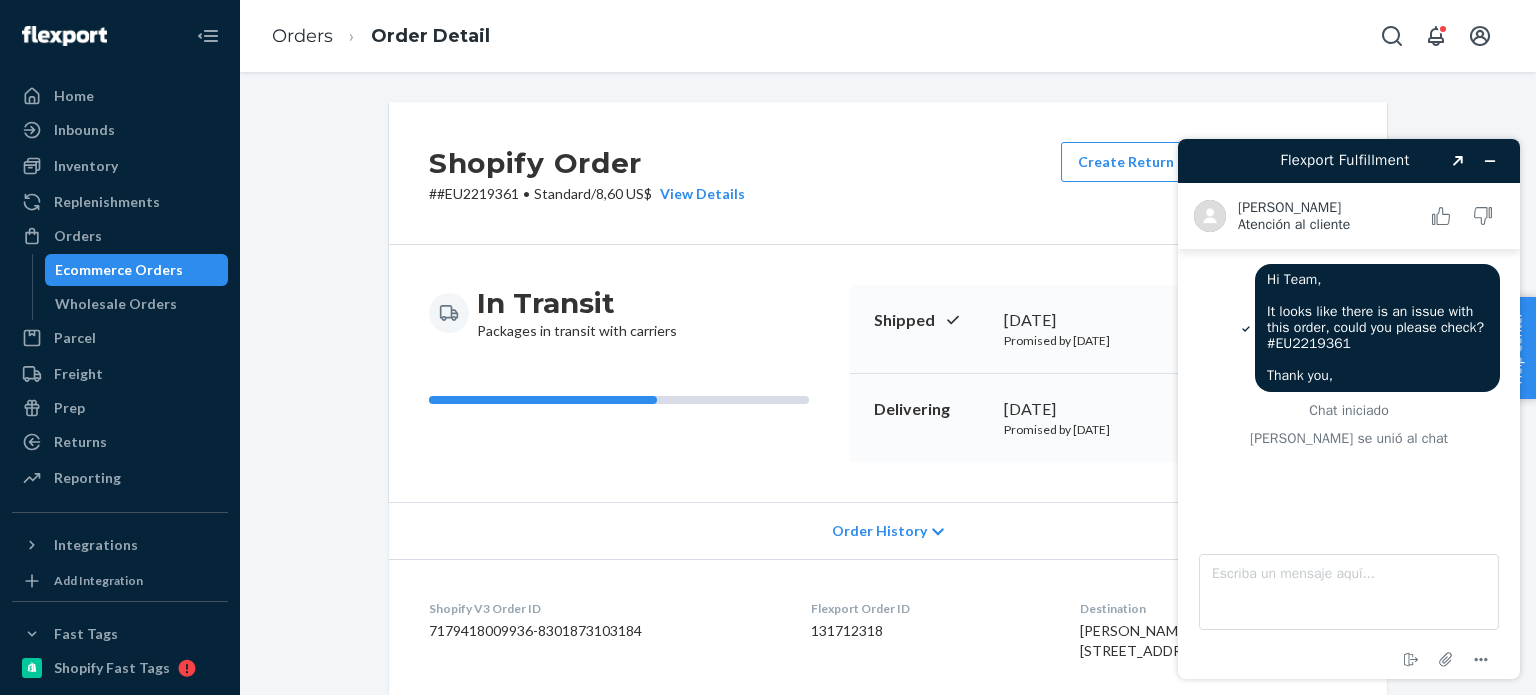 click on "Order History" at bounding box center [888, 530] 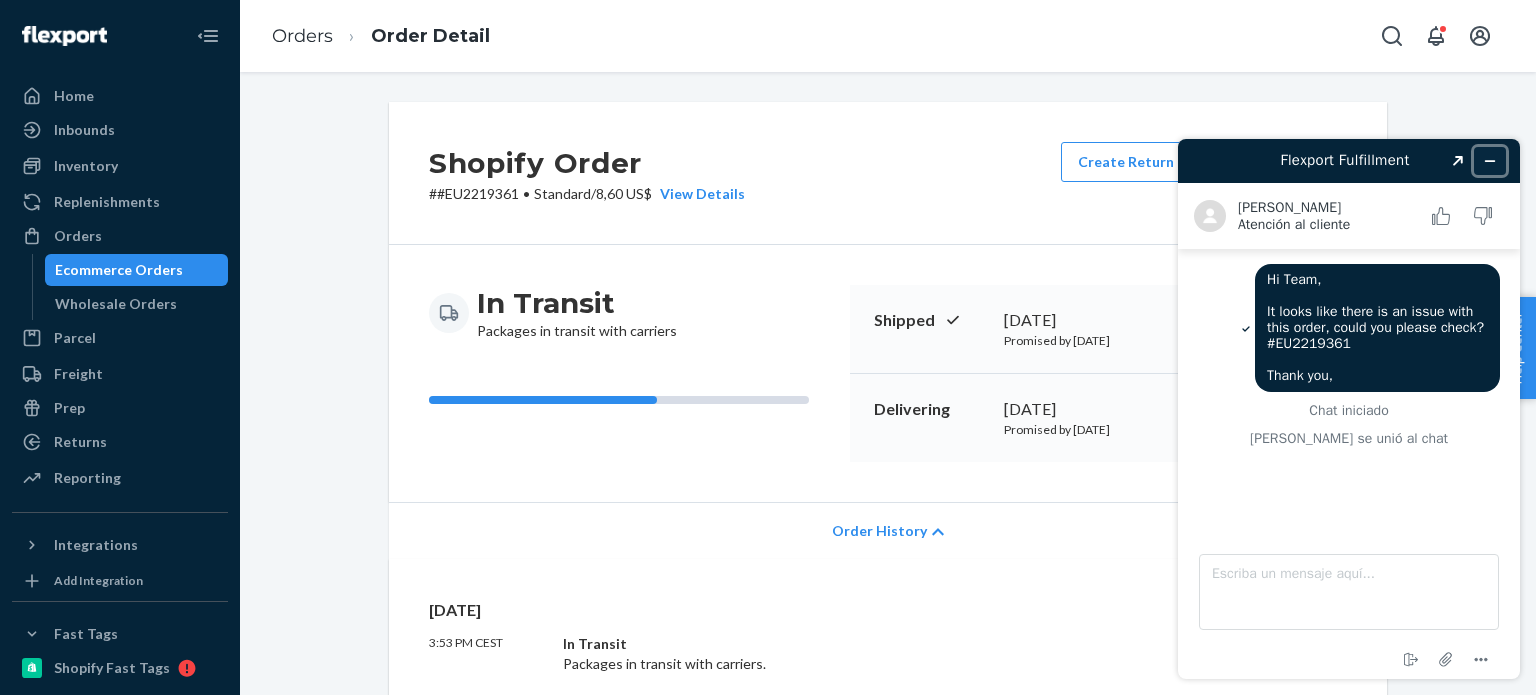click 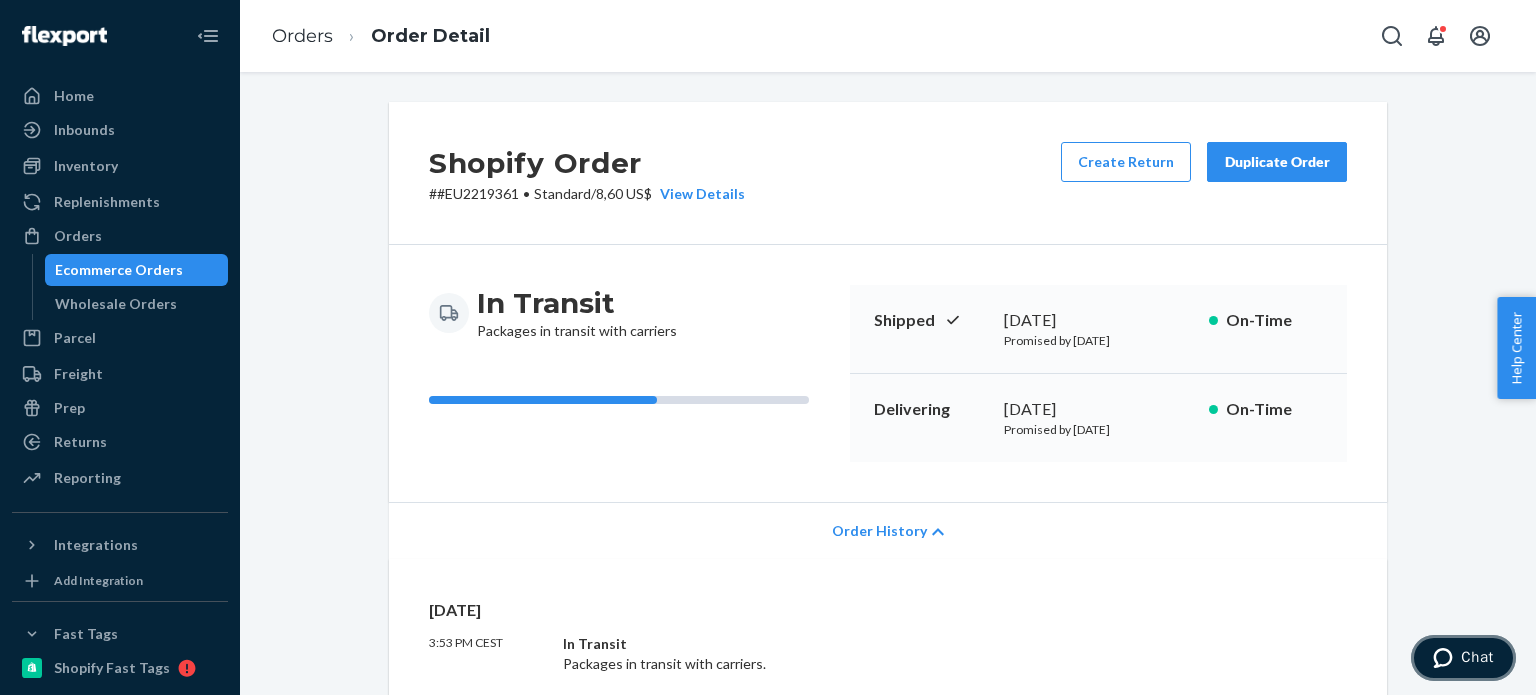 click on "Chat" at bounding box center (1463, 658) 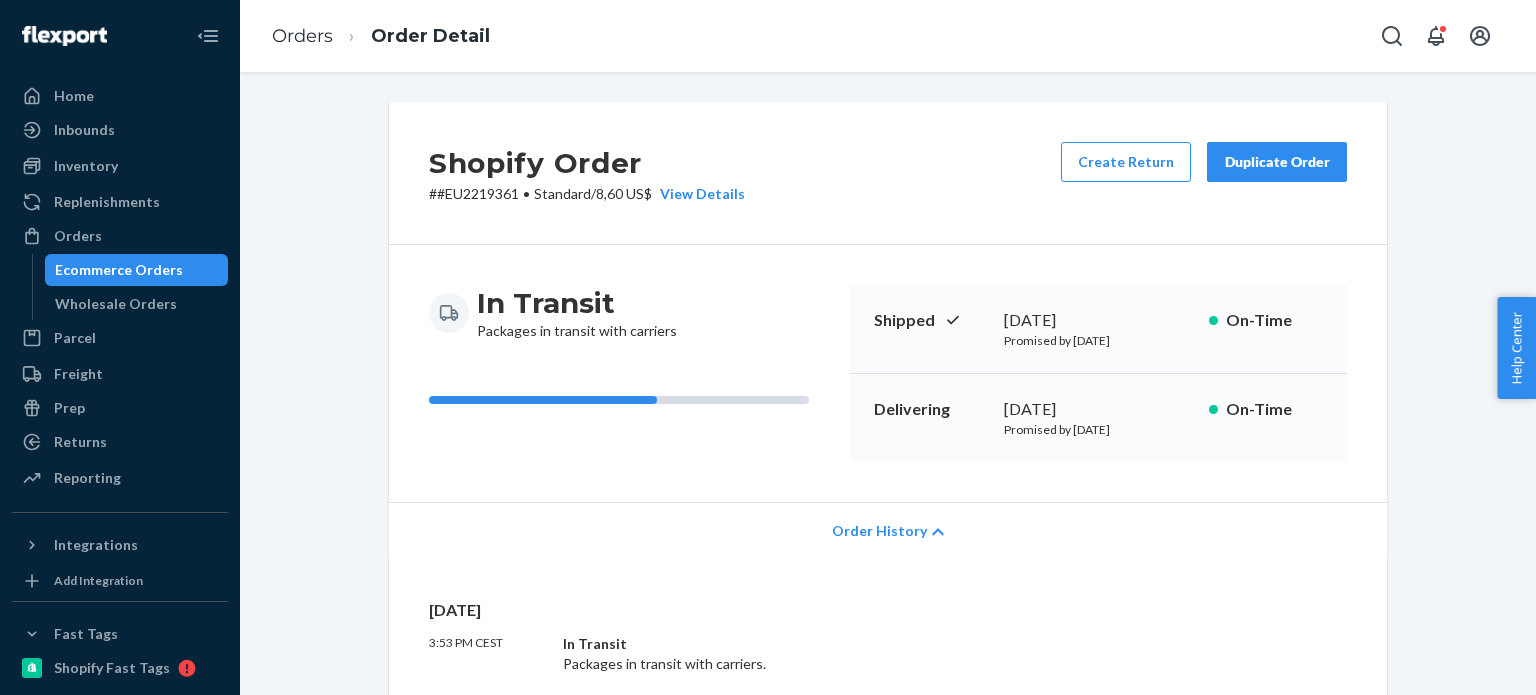 scroll, scrollTop: 0, scrollLeft: 0, axis: both 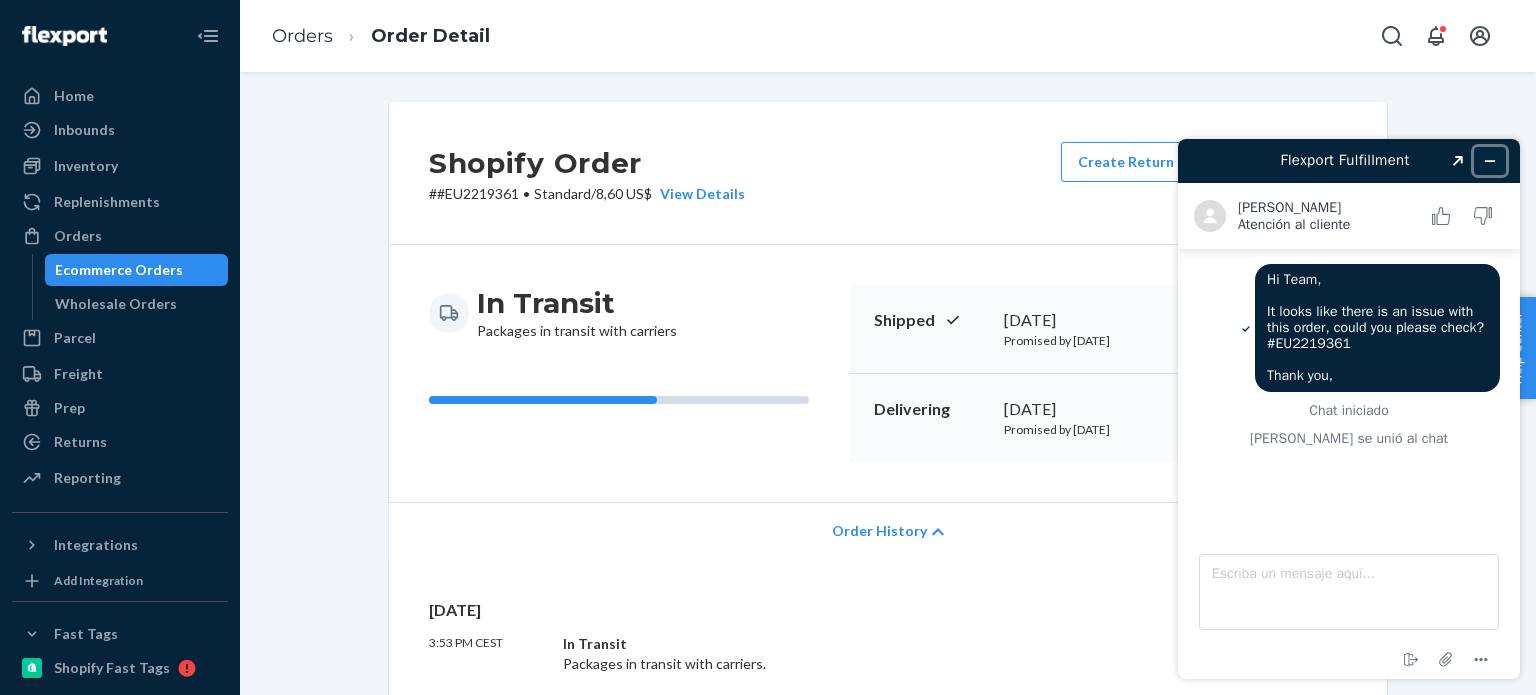 click 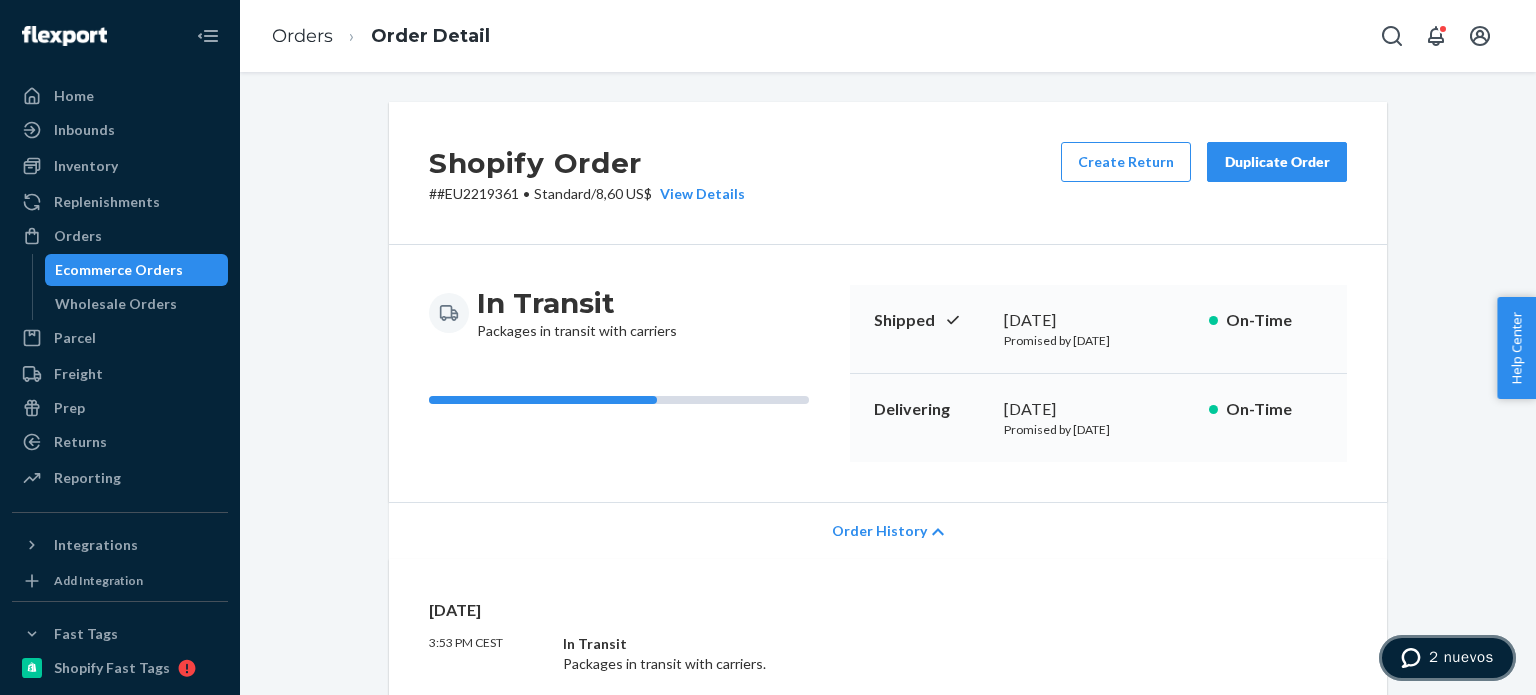 click on "2 nuevos" at bounding box center (1447, 658) 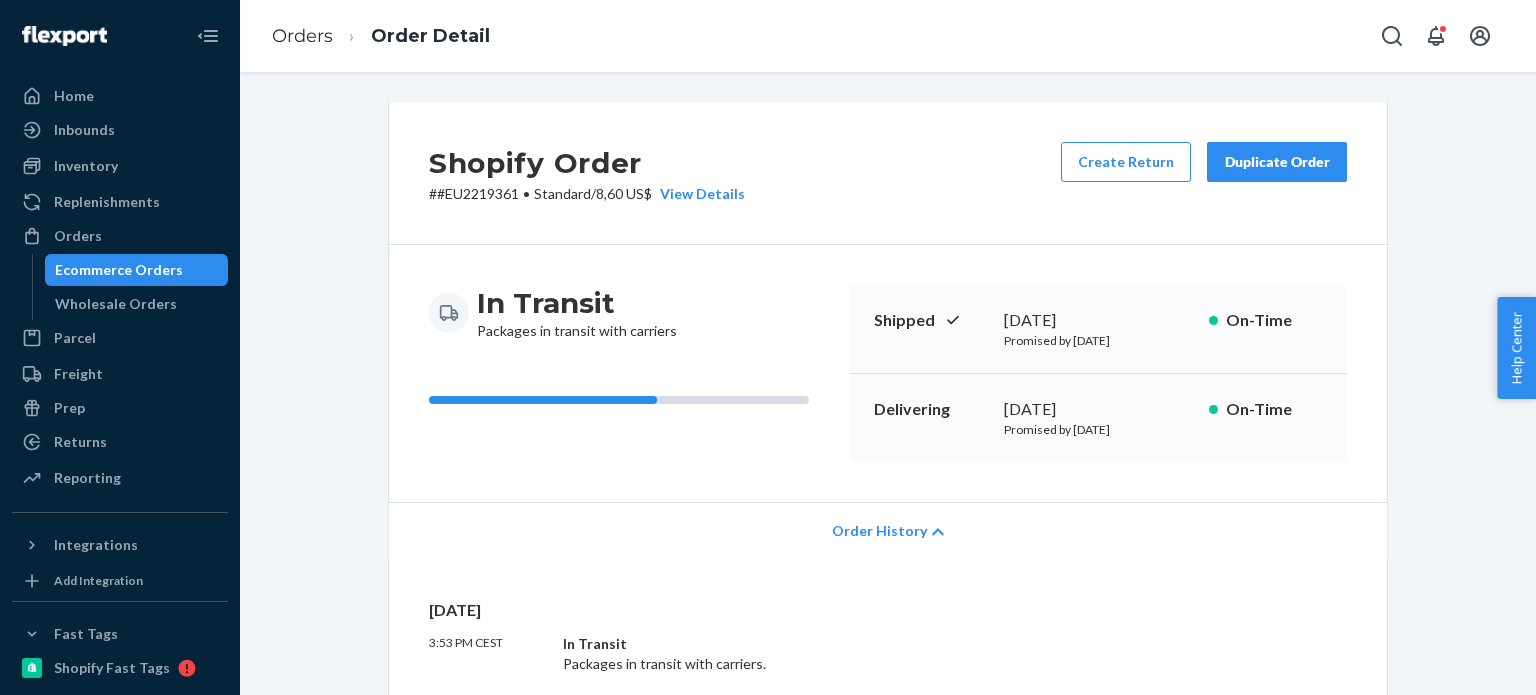 scroll, scrollTop: 0, scrollLeft: 0, axis: both 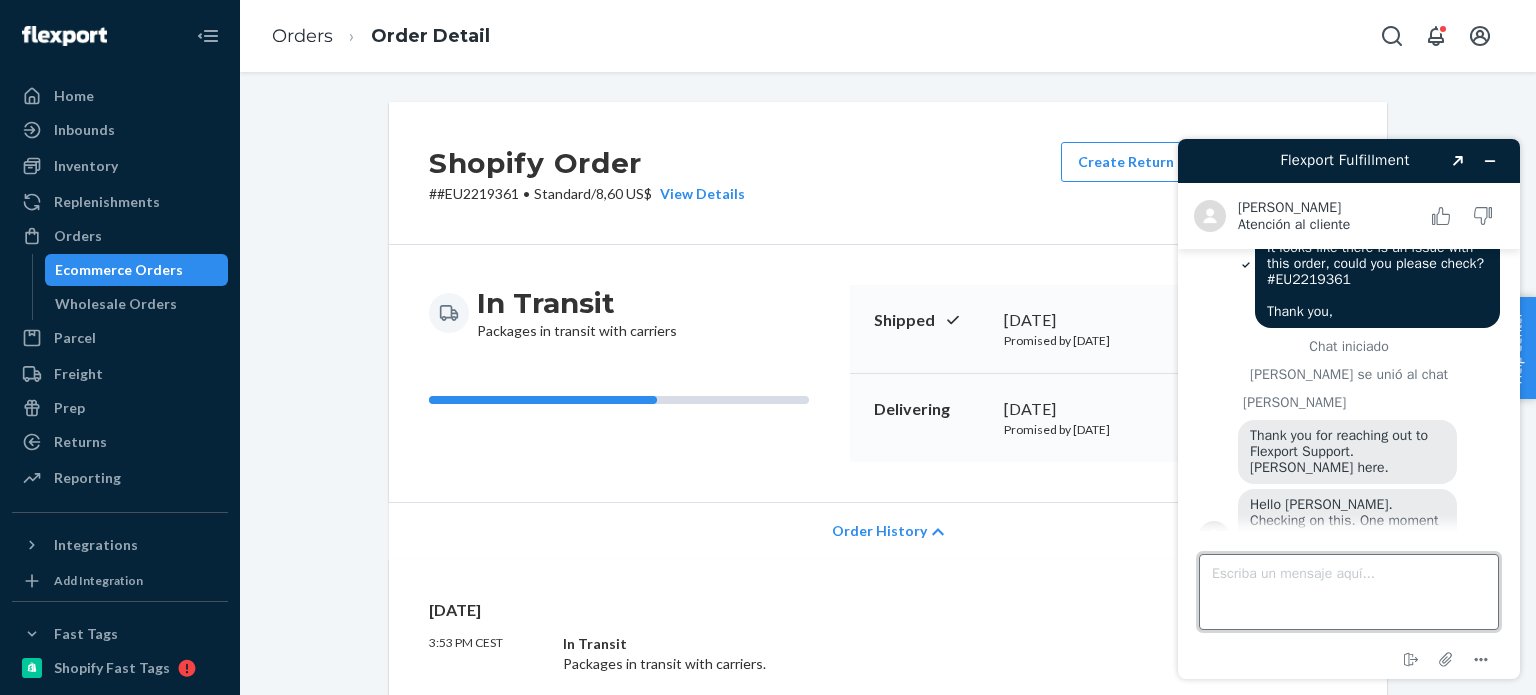 click on "Escriba un mensaje aquí..." at bounding box center [1349, 592] 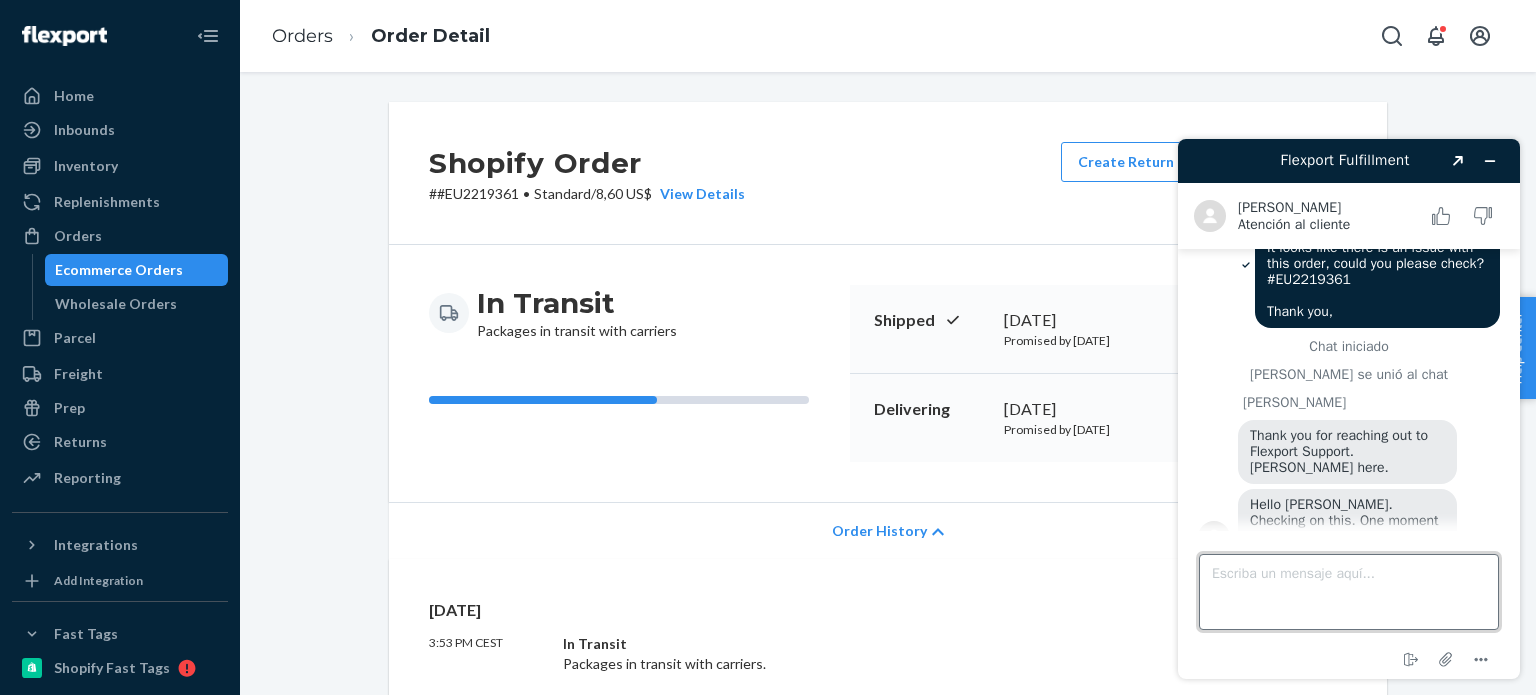 type on "R" 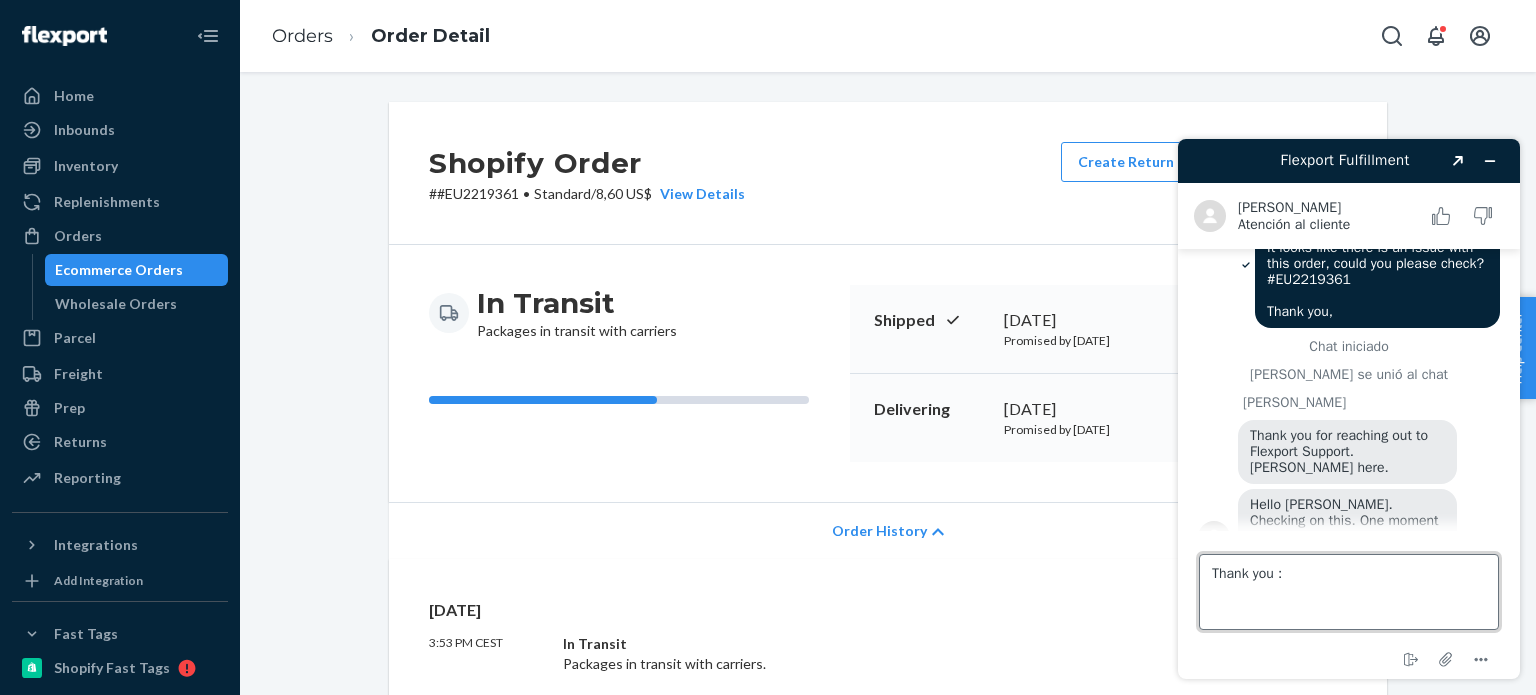 type on "Thank you :)" 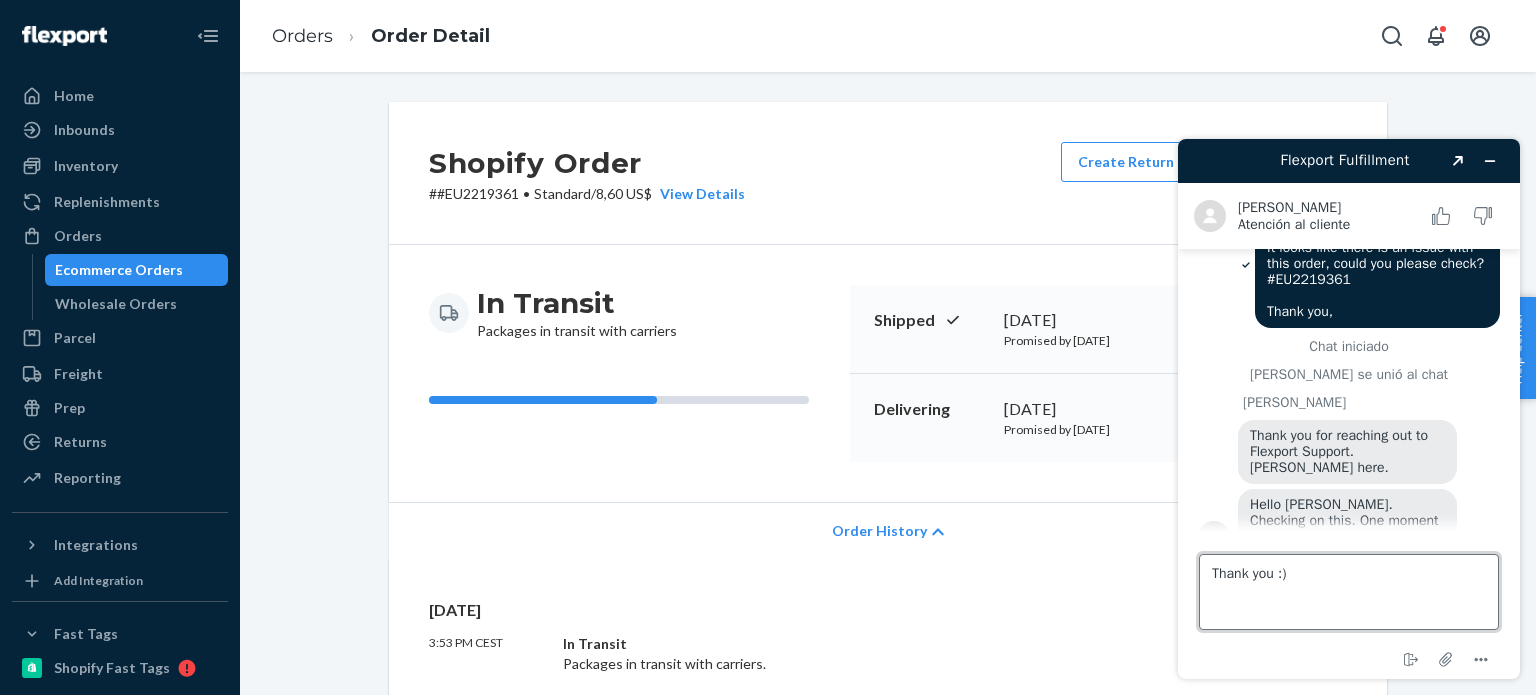 type 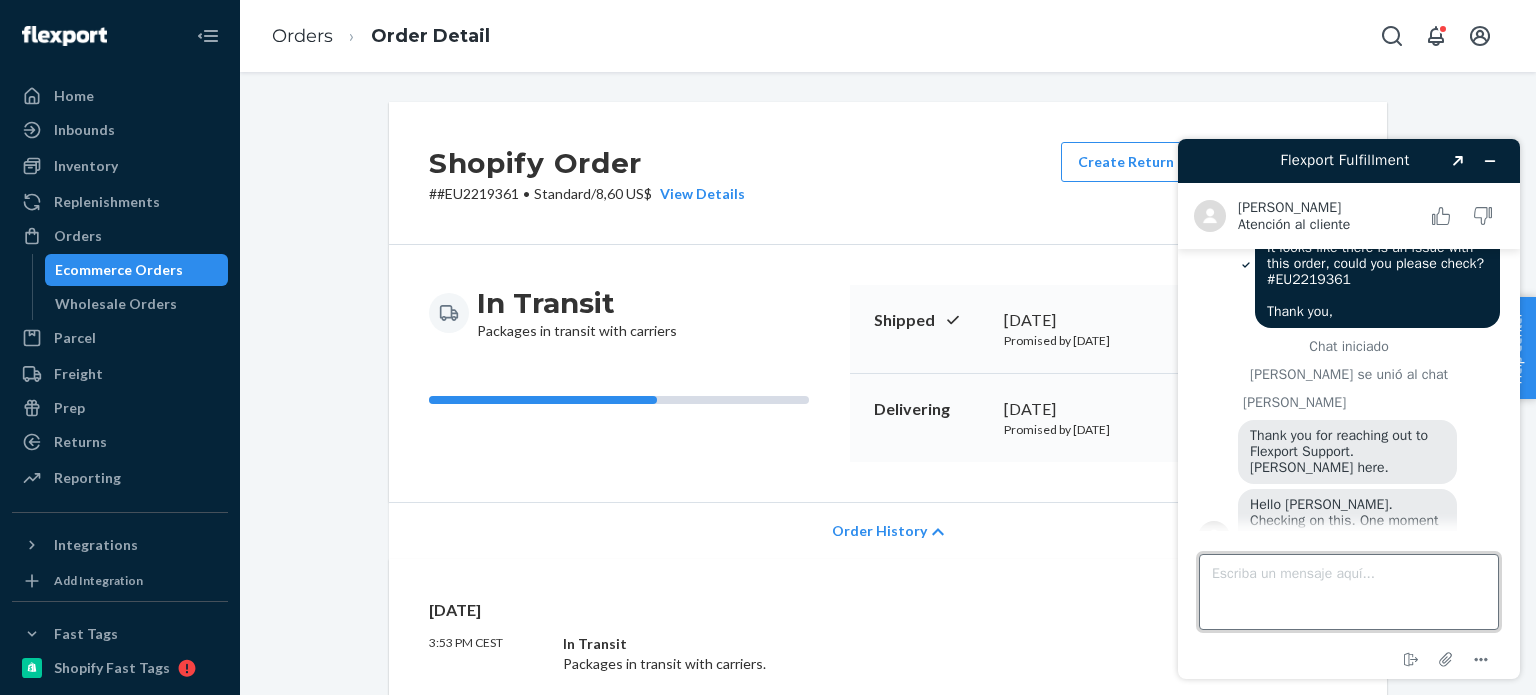 scroll, scrollTop: 106, scrollLeft: 0, axis: vertical 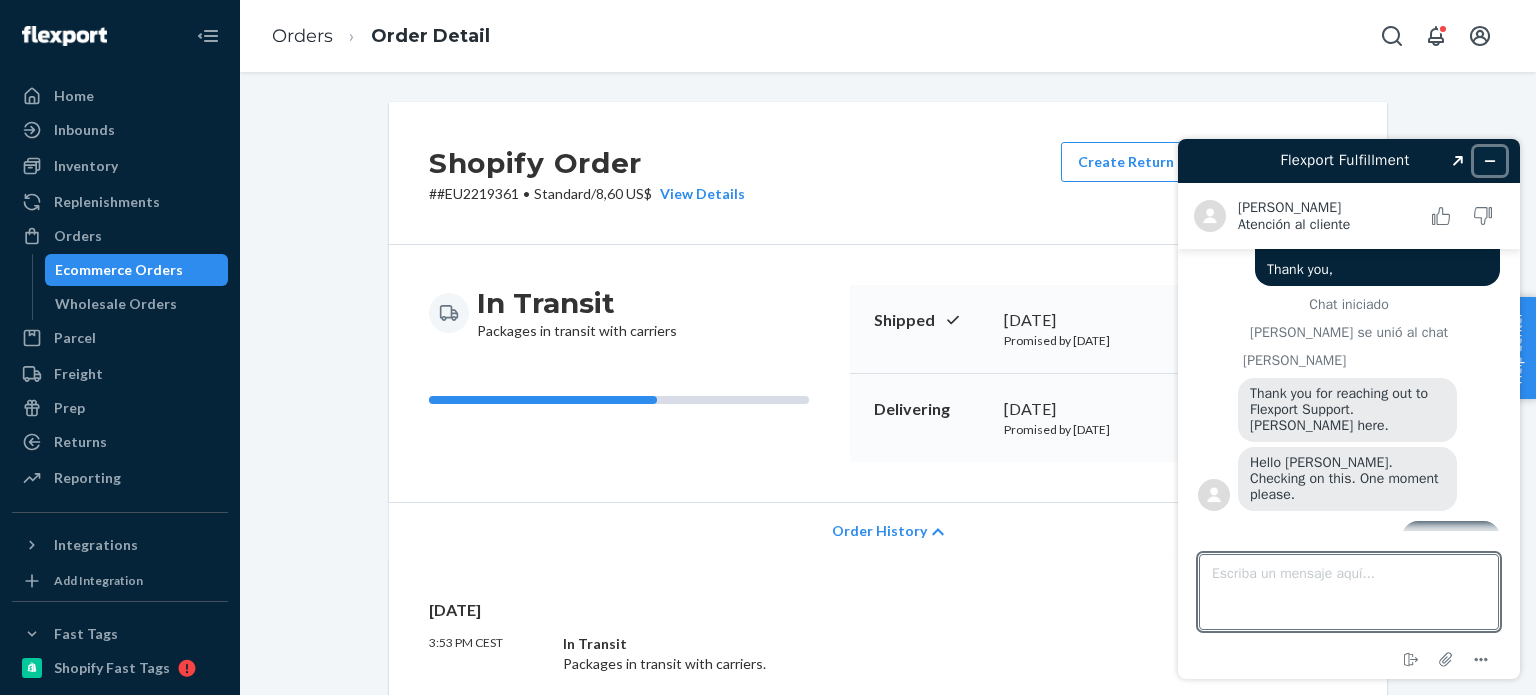 click 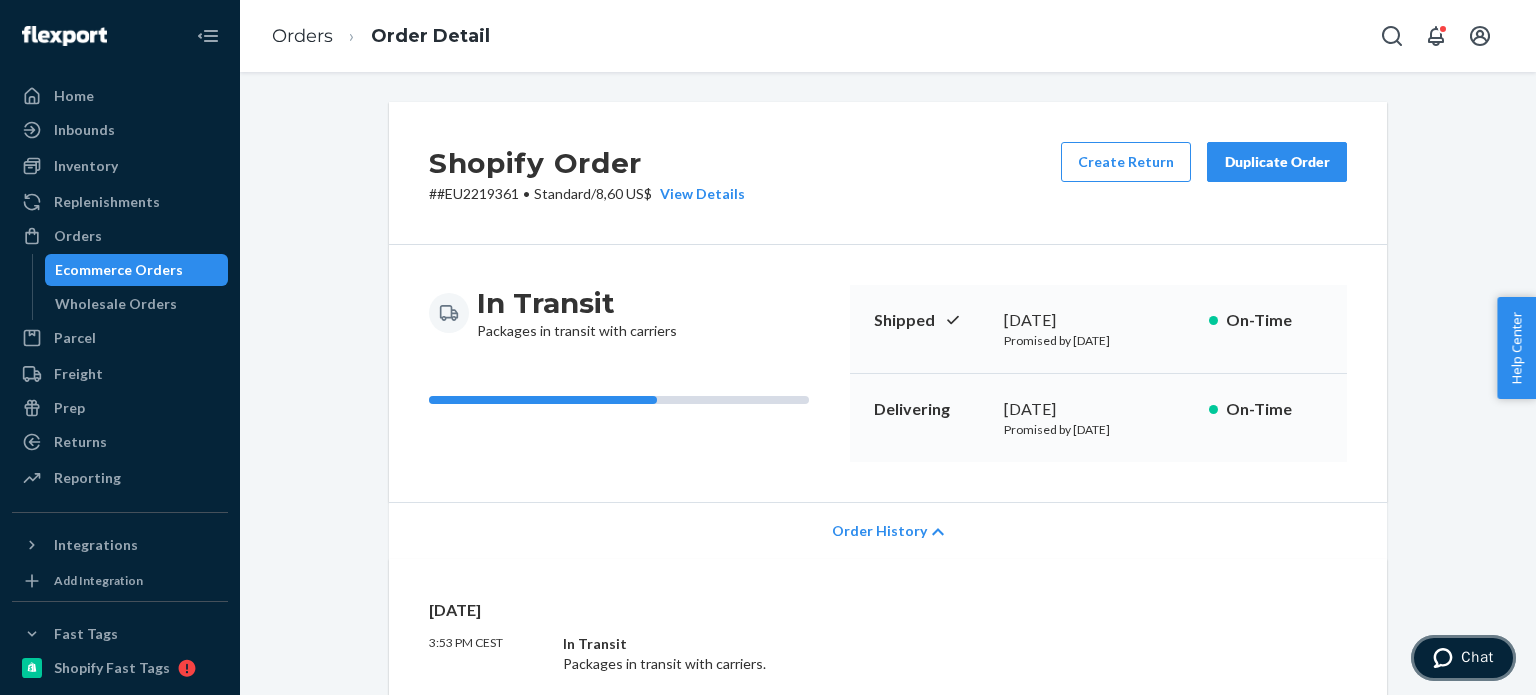 click on "Chat" at bounding box center (1477, 657) 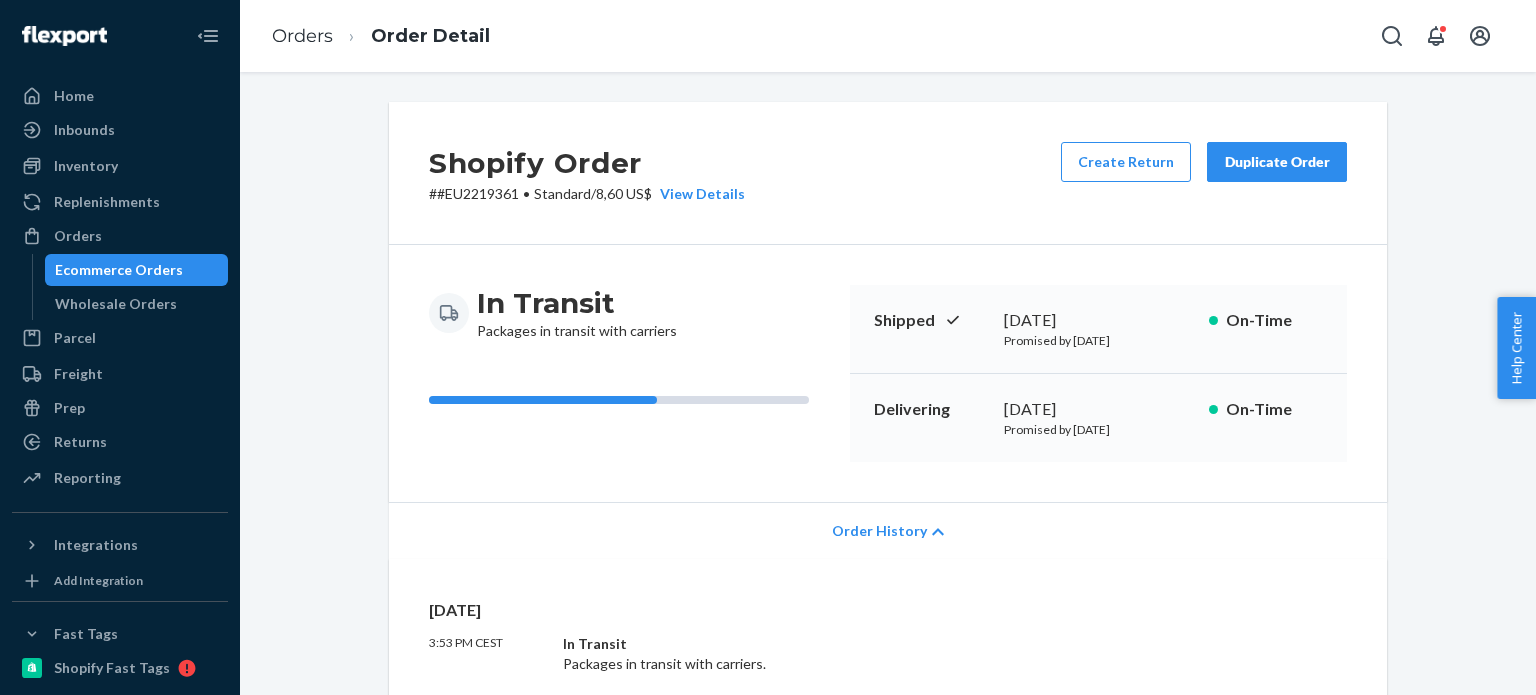 scroll, scrollTop: 0, scrollLeft: 0, axis: both 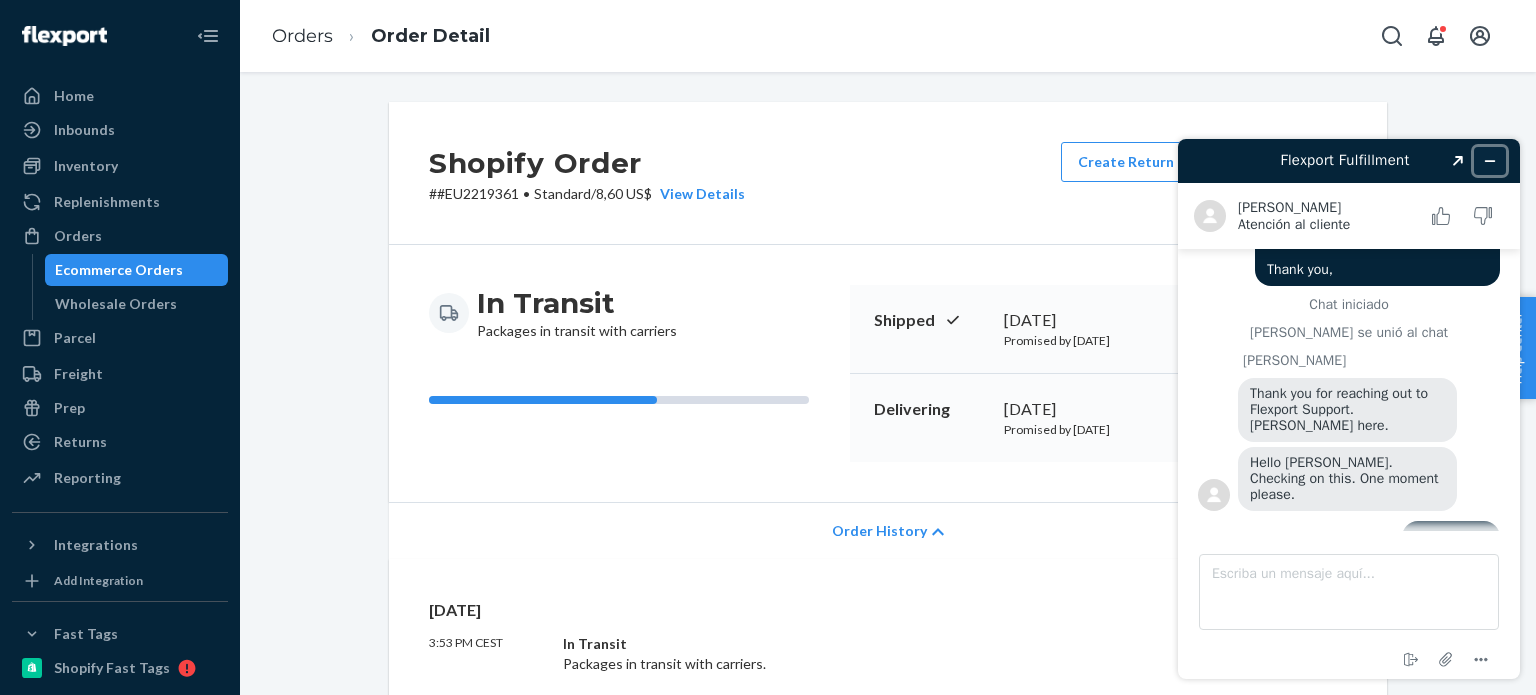 click at bounding box center (1490, 161) 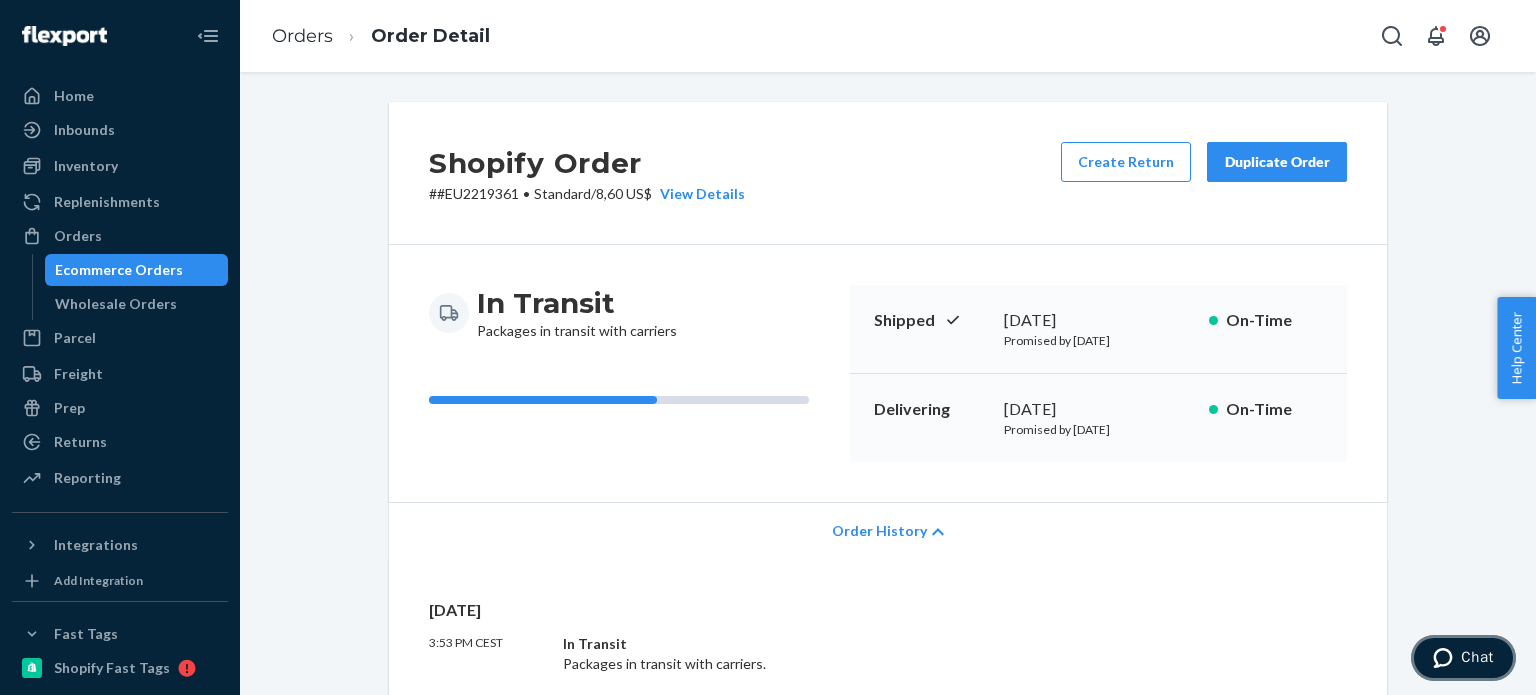click on "Chat" at bounding box center [1463, 658] 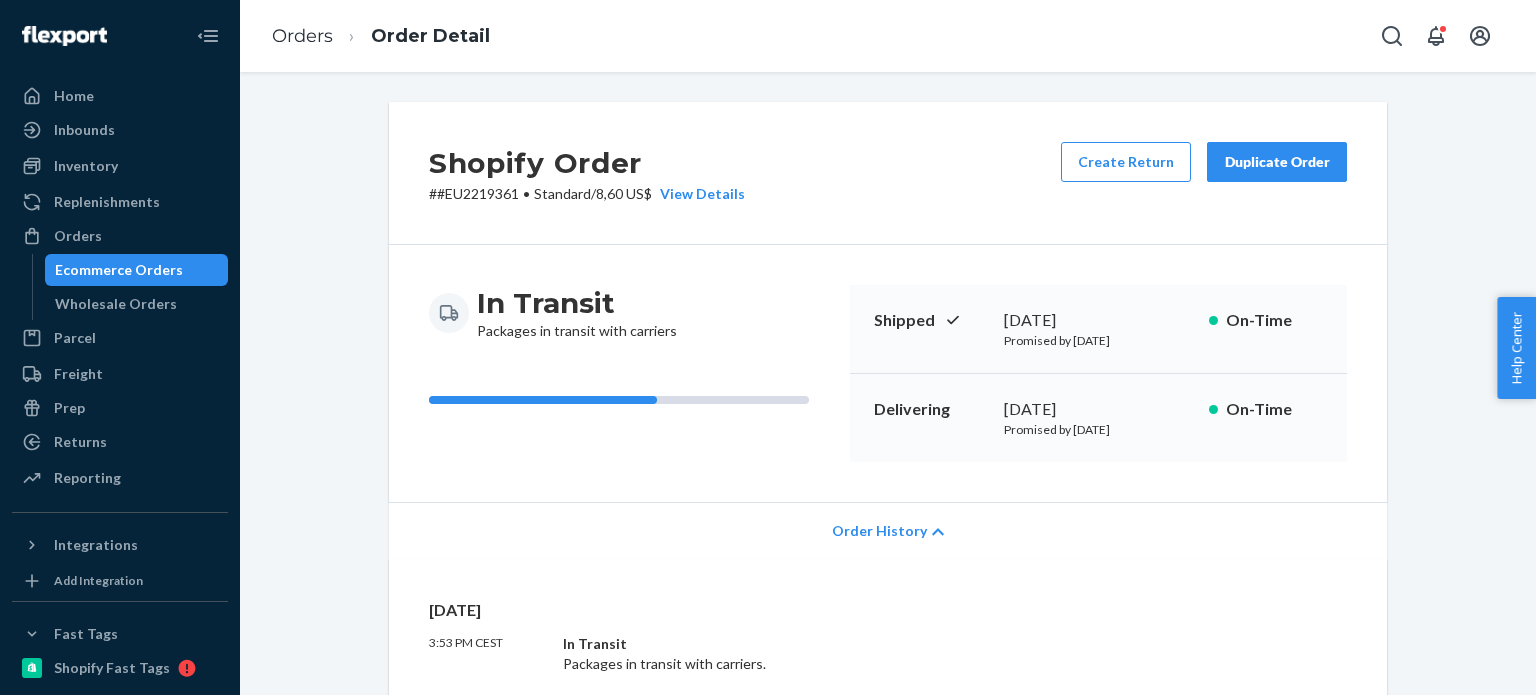 scroll, scrollTop: 0, scrollLeft: 0, axis: both 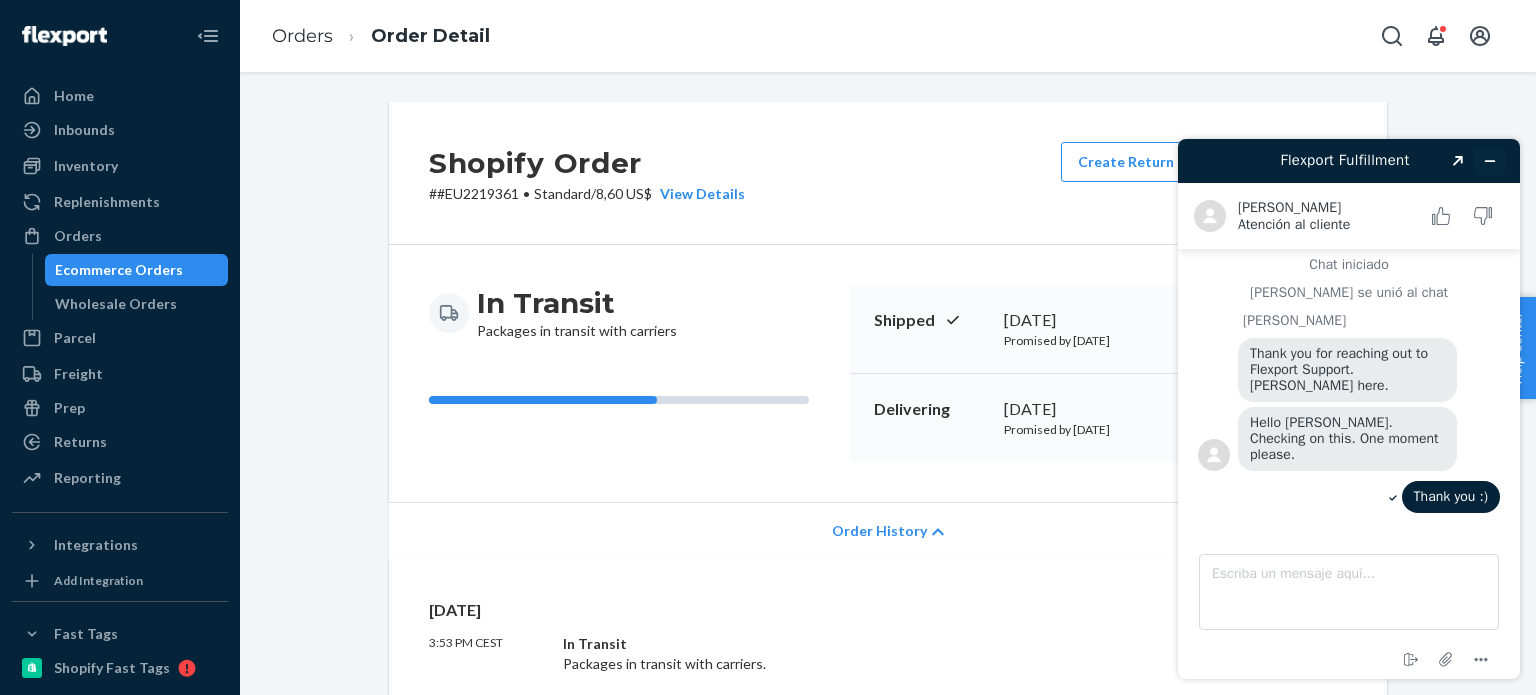 click 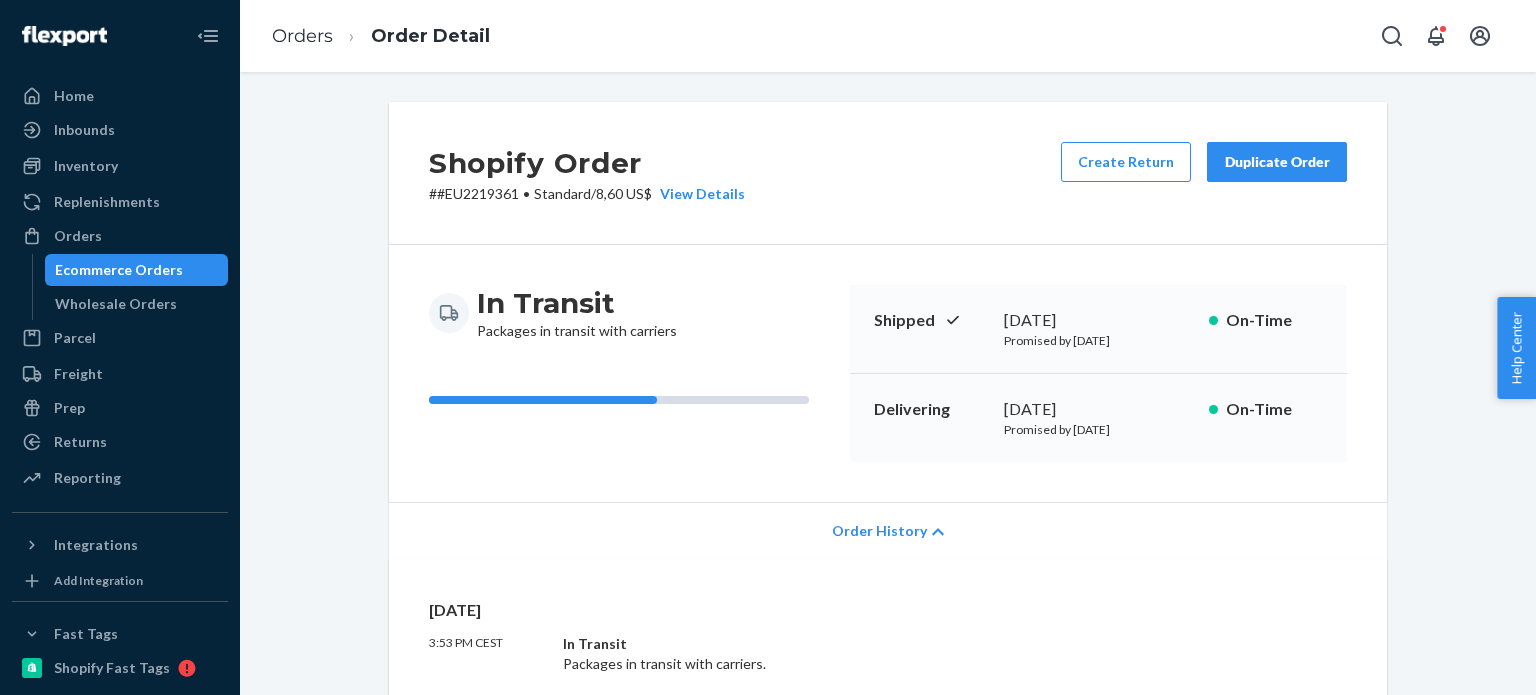 scroll, scrollTop: 0, scrollLeft: 0, axis: both 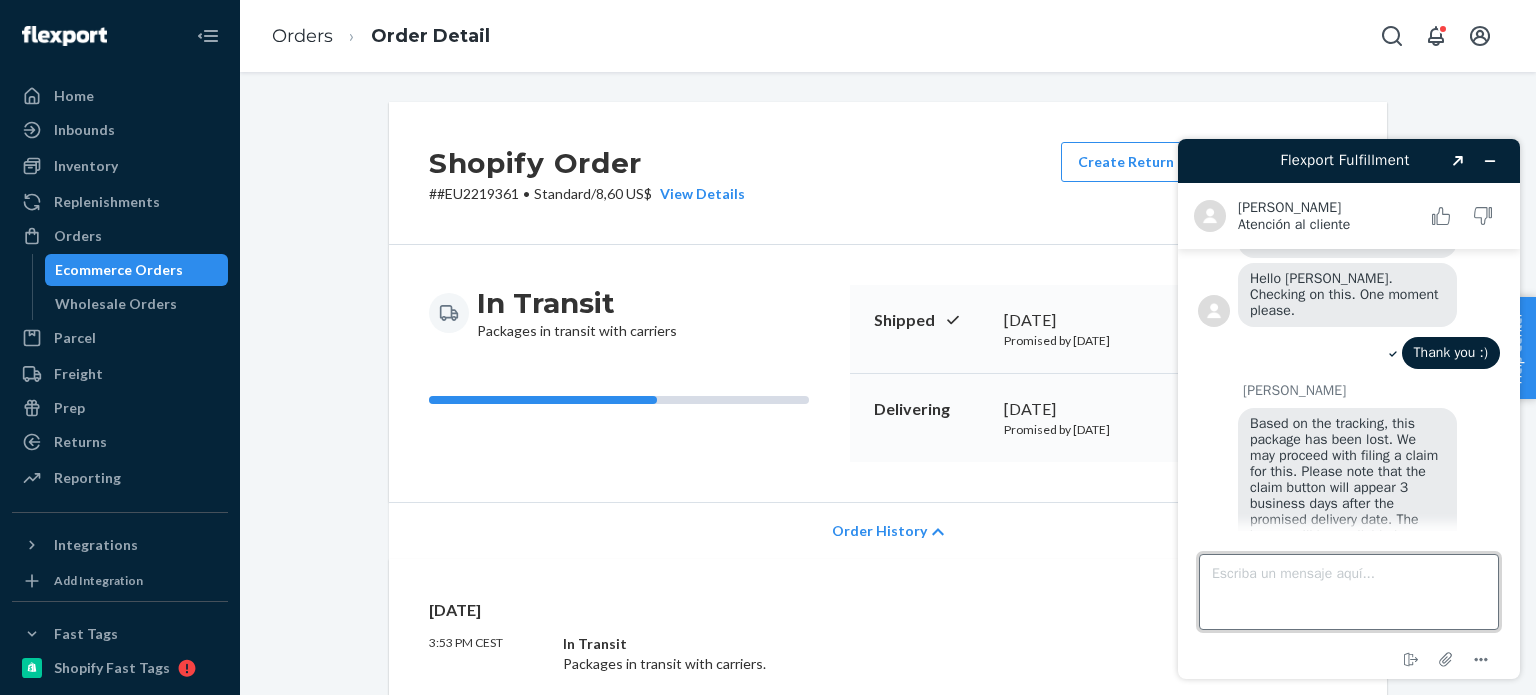 click on "Escriba un mensaje aquí..." at bounding box center (1349, 592) 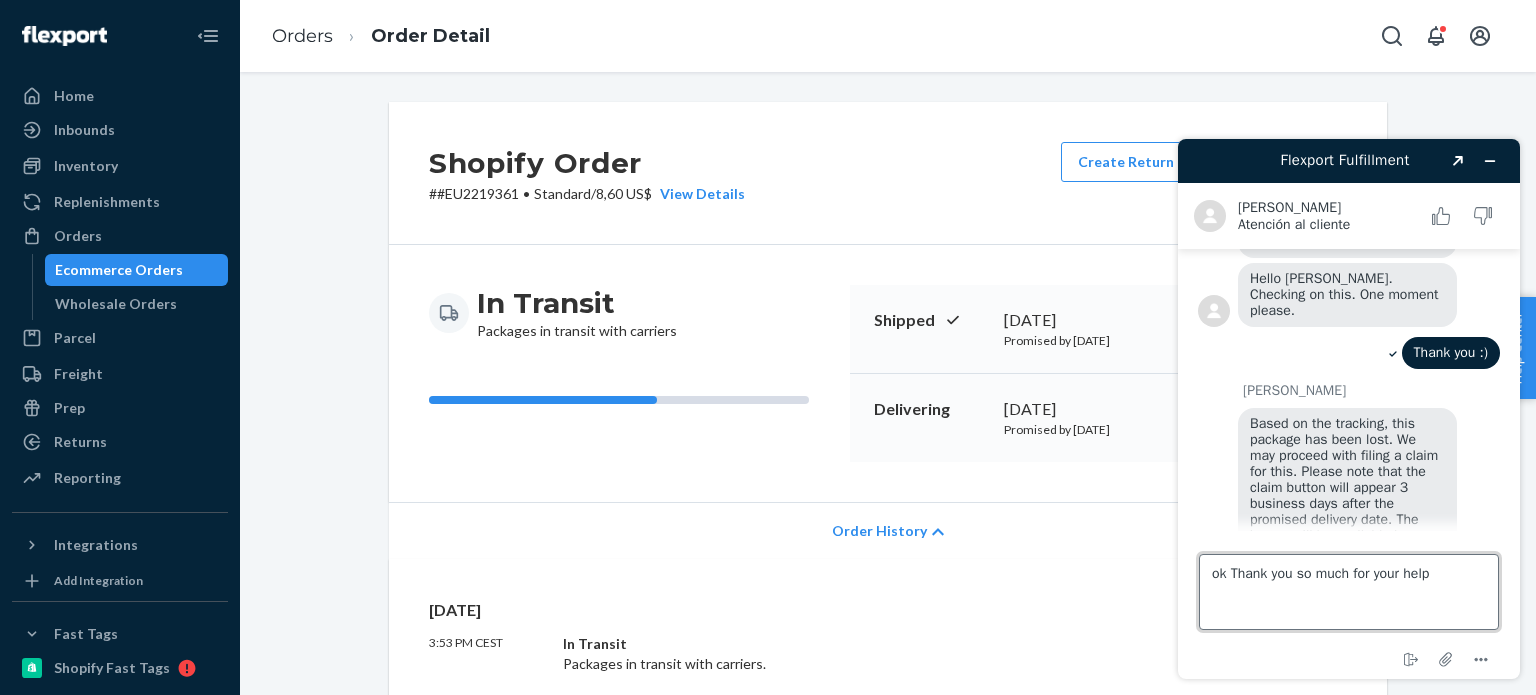 drag, startPoint x: 1240, startPoint y: 577, endPoint x: 1208, endPoint y: 576, distance: 32.01562 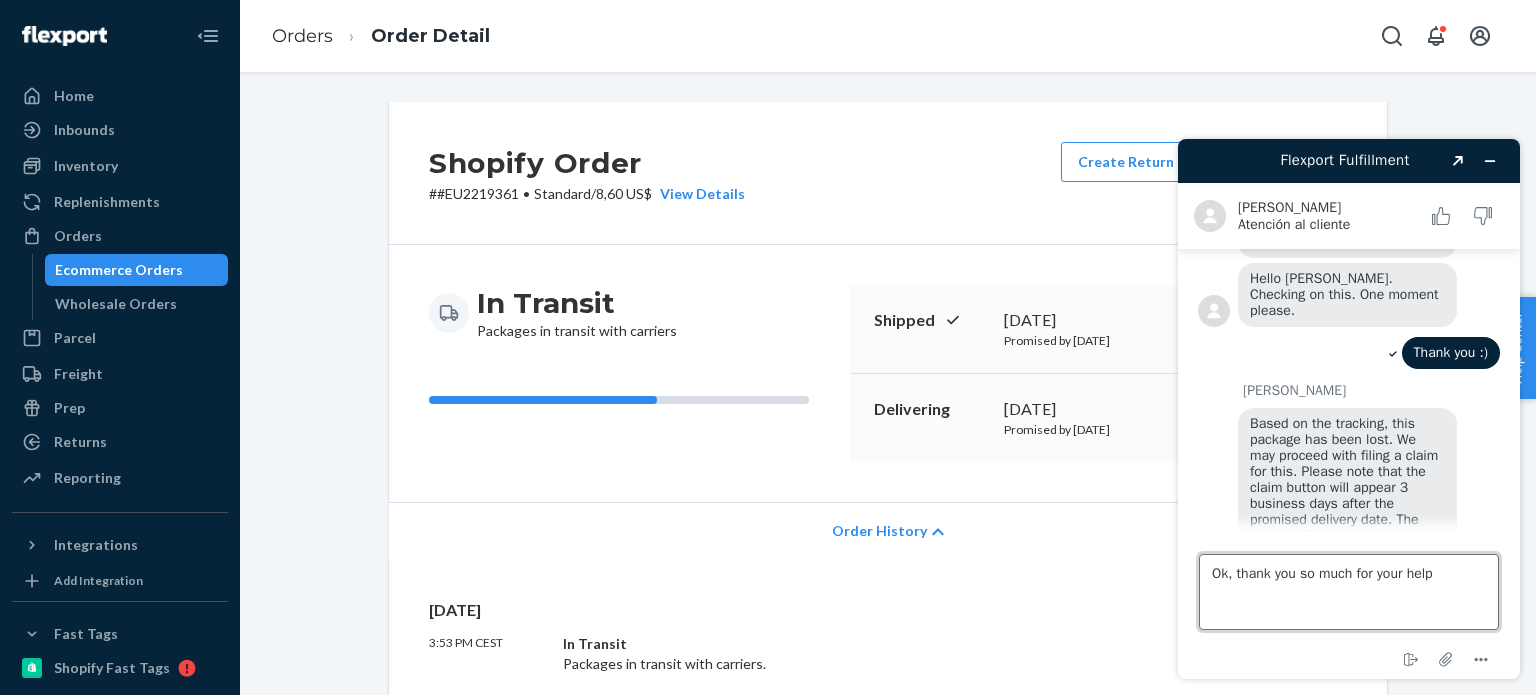 click on "Ok, thank you so much for your help" at bounding box center (1349, 592) 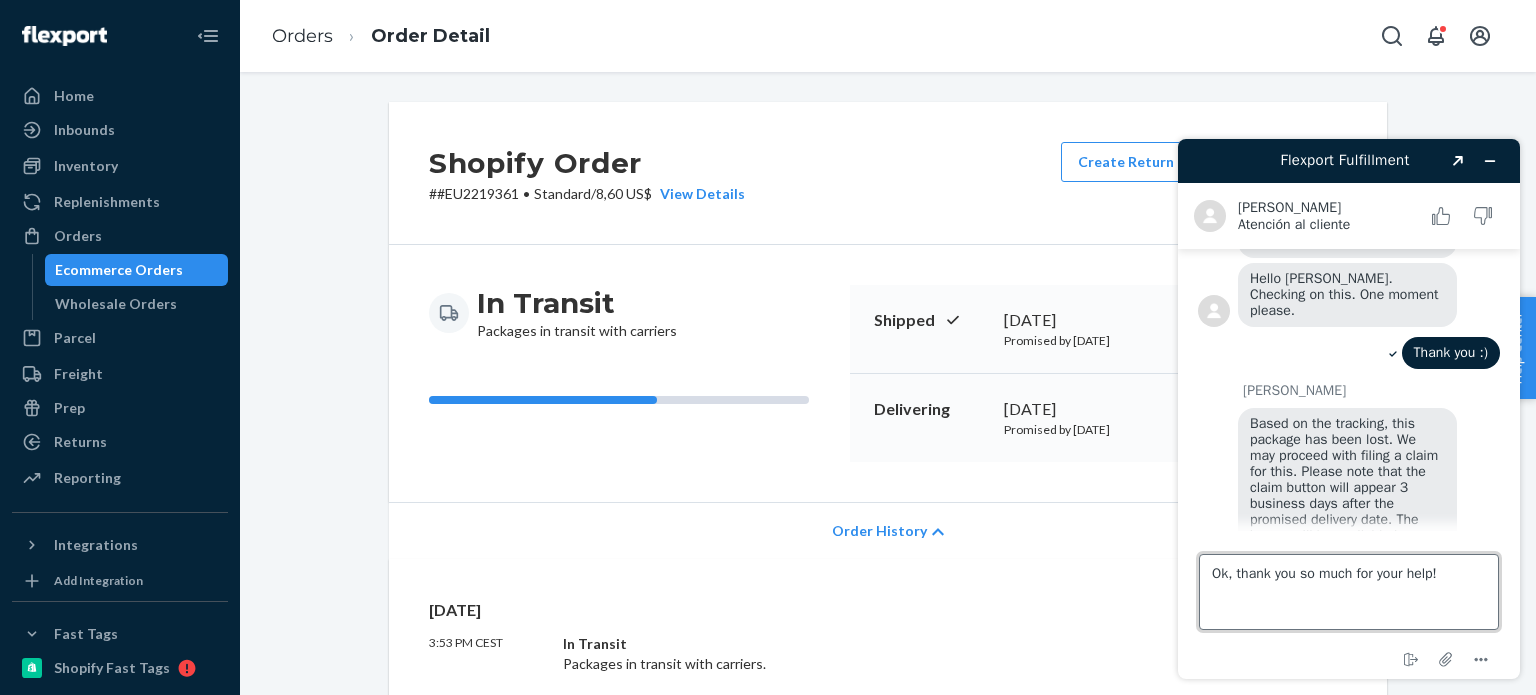 type 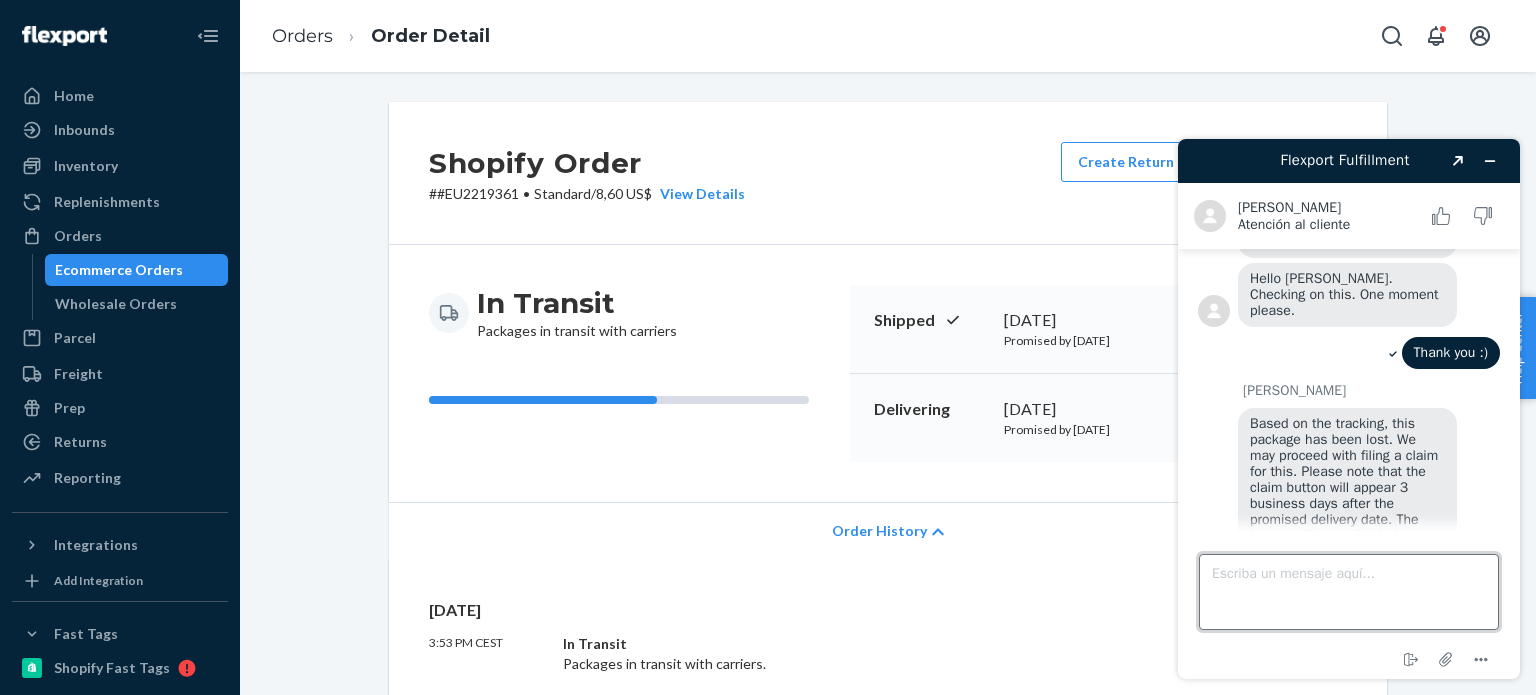scroll, scrollTop: 348, scrollLeft: 0, axis: vertical 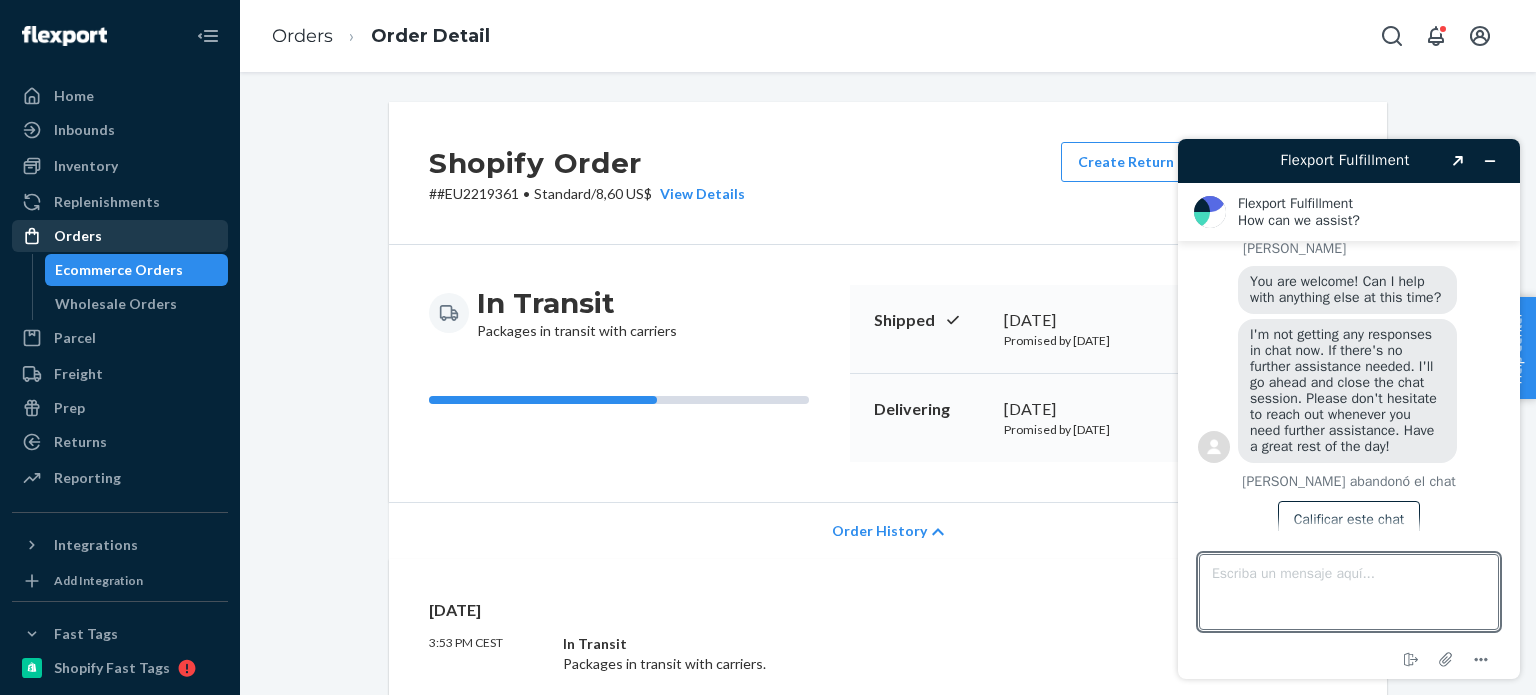 click on "Orders" at bounding box center (78, 236) 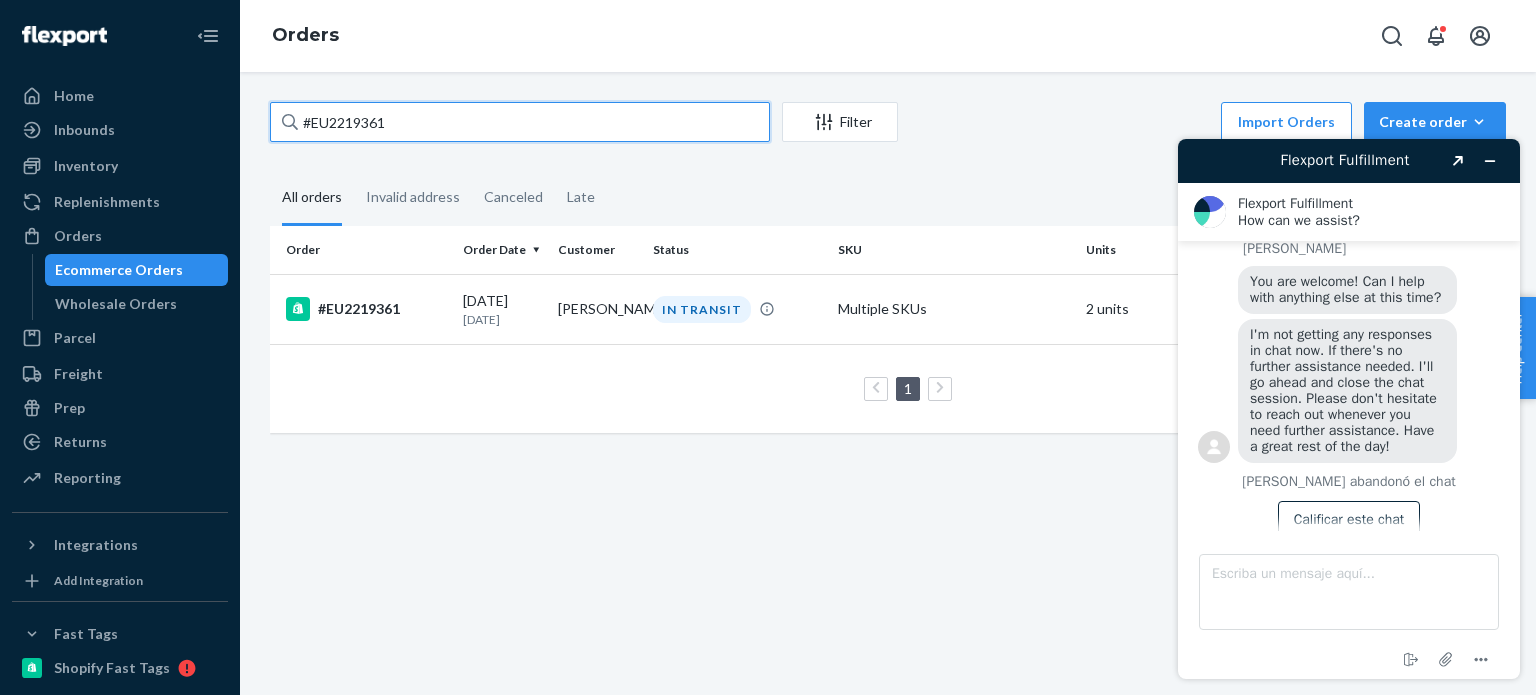 drag, startPoint x: 453, startPoint y: 119, endPoint x: 244, endPoint y: 119, distance: 209 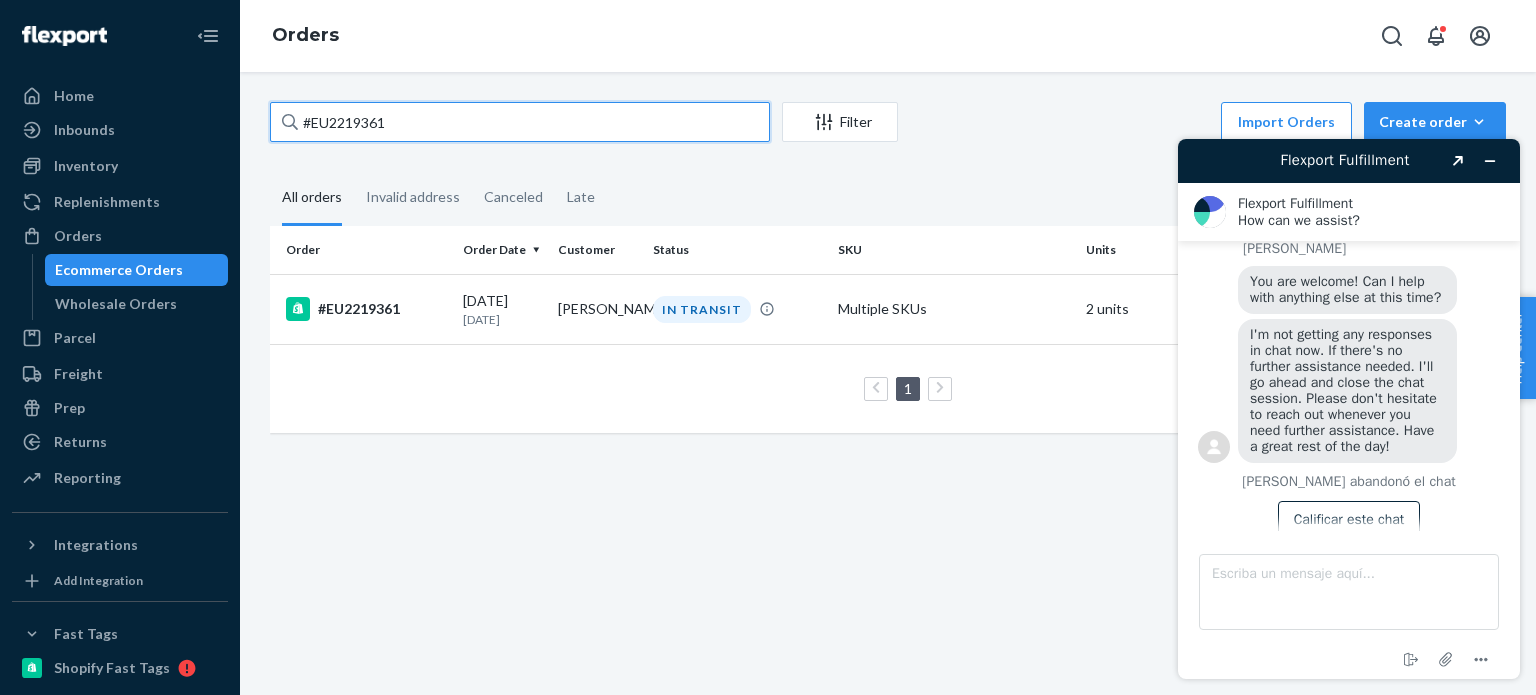 paste on "27959" 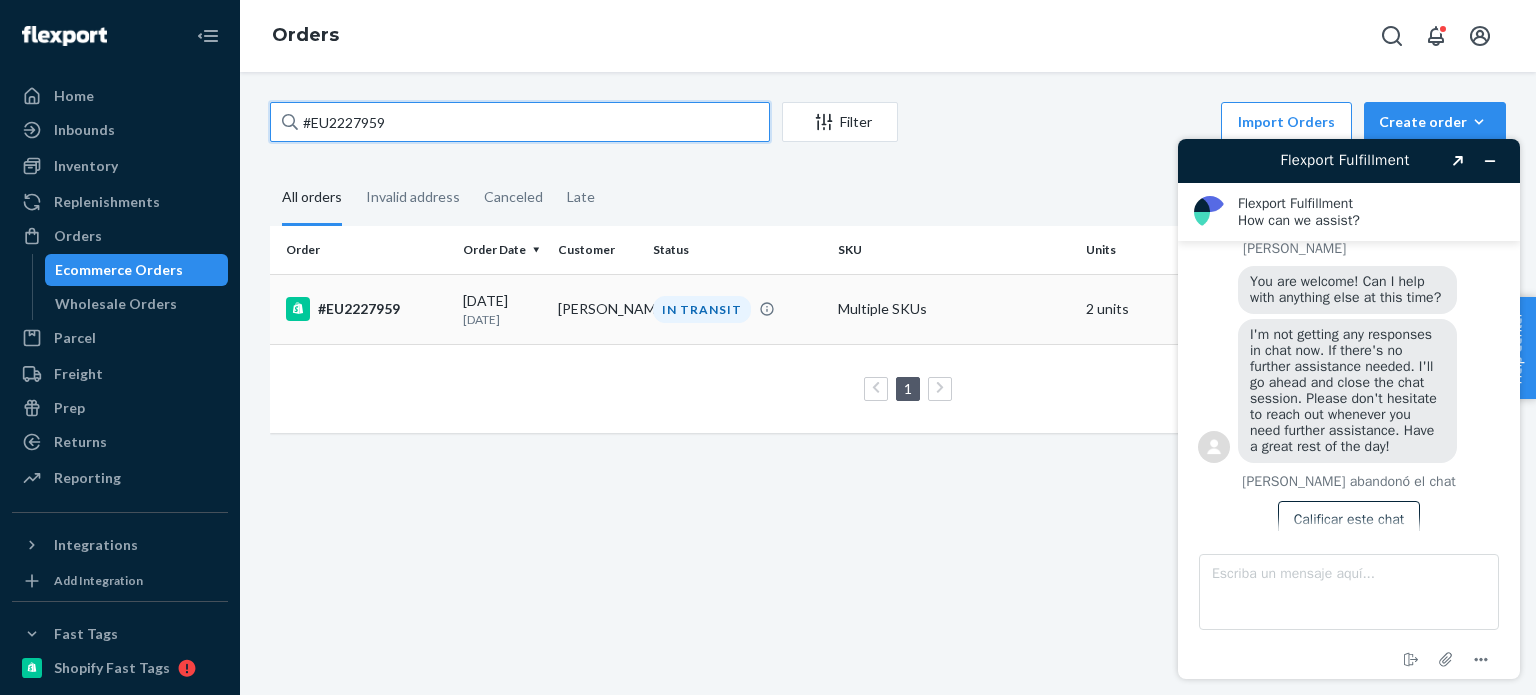 type on "#EU2227959" 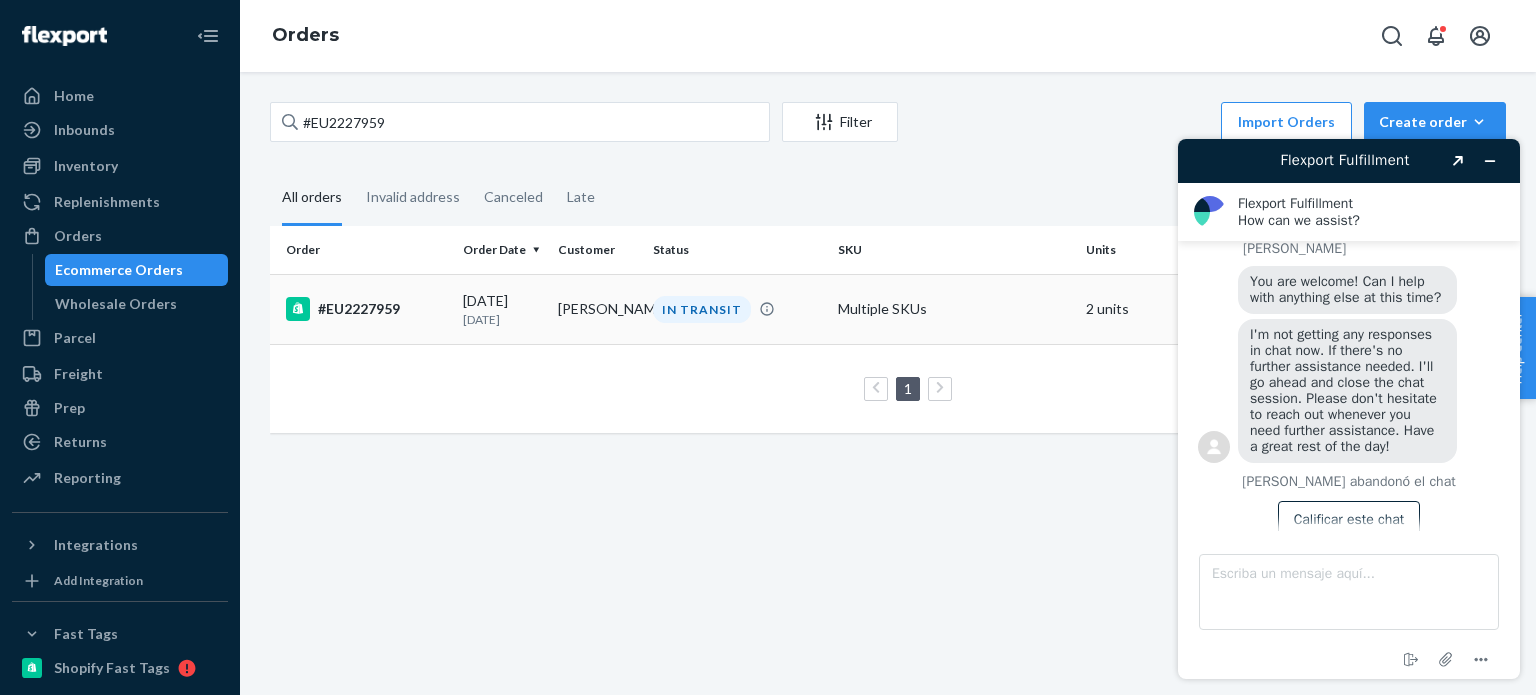 click on "IN TRANSIT" at bounding box center [702, 309] 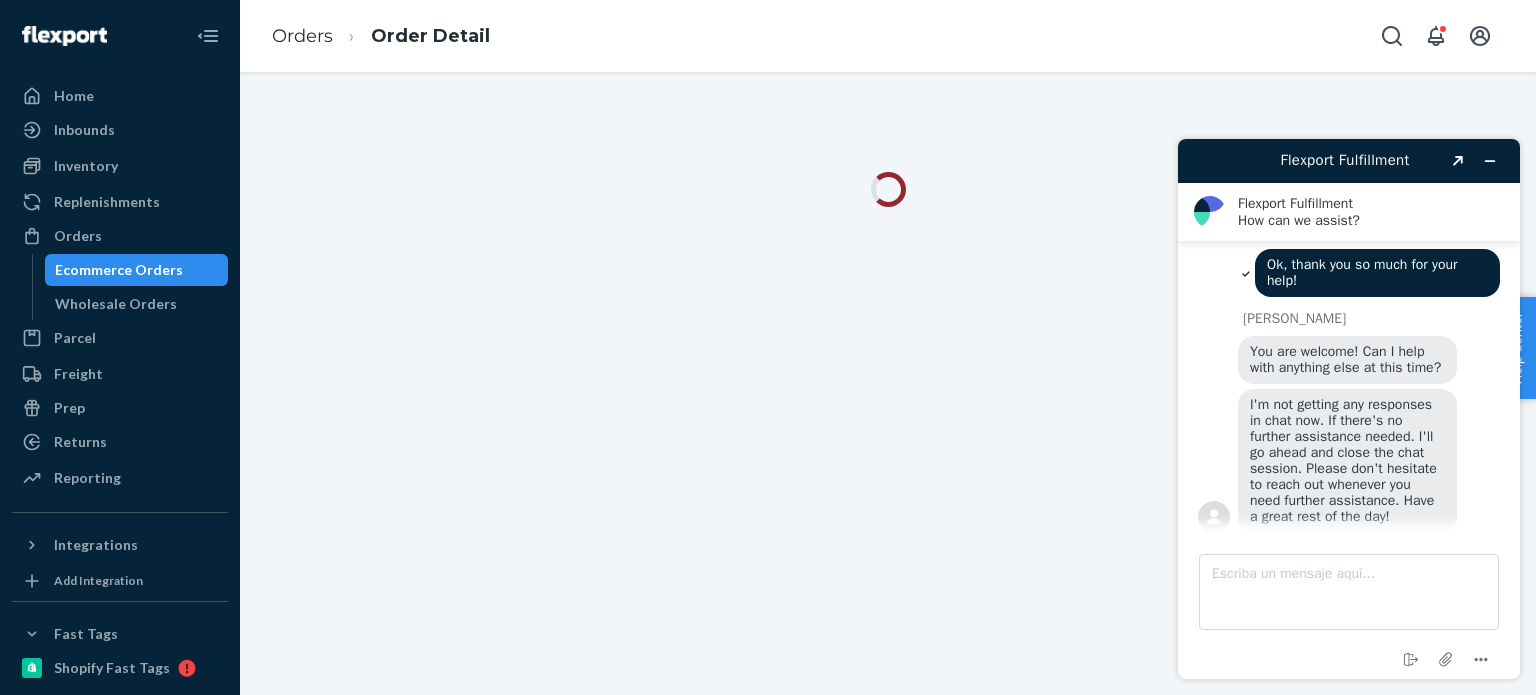 scroll, scrollTop: 581, scrollLeft: 0, axis: vertical 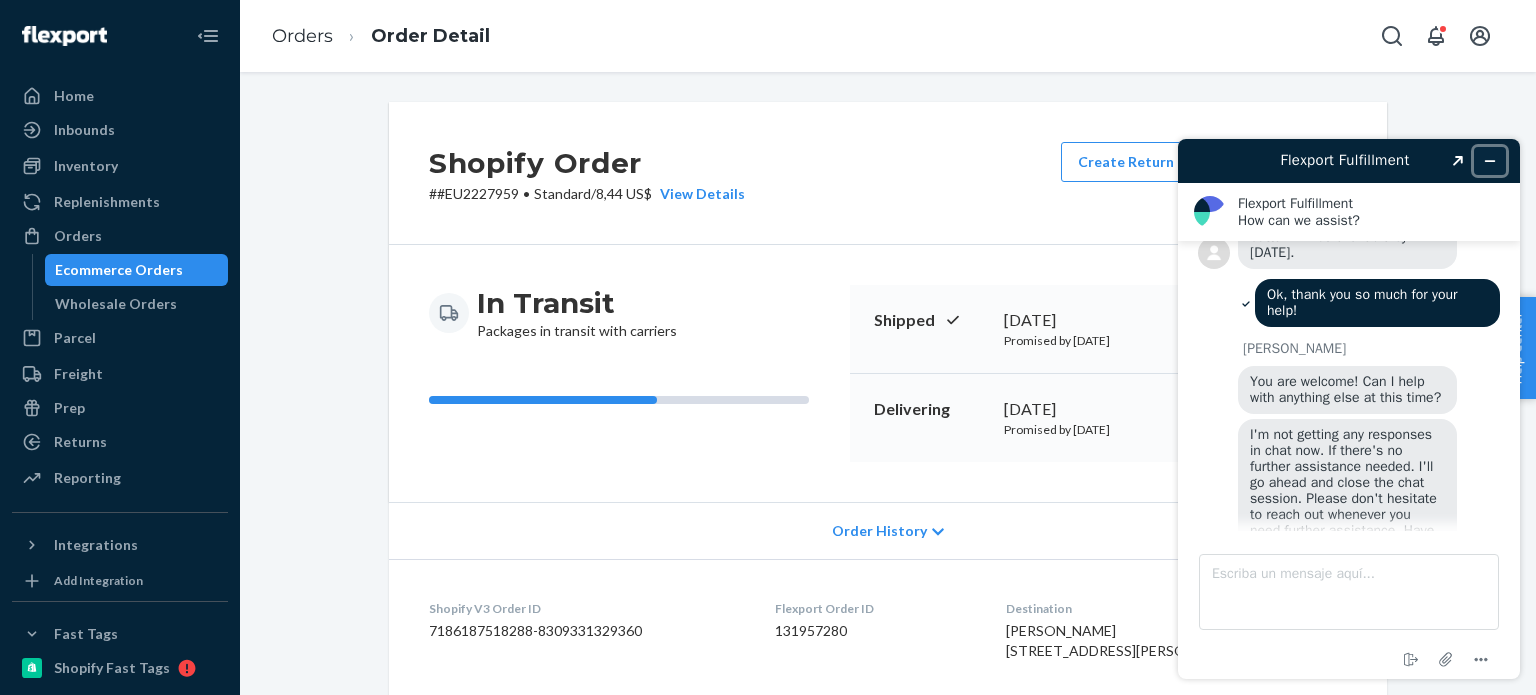 click 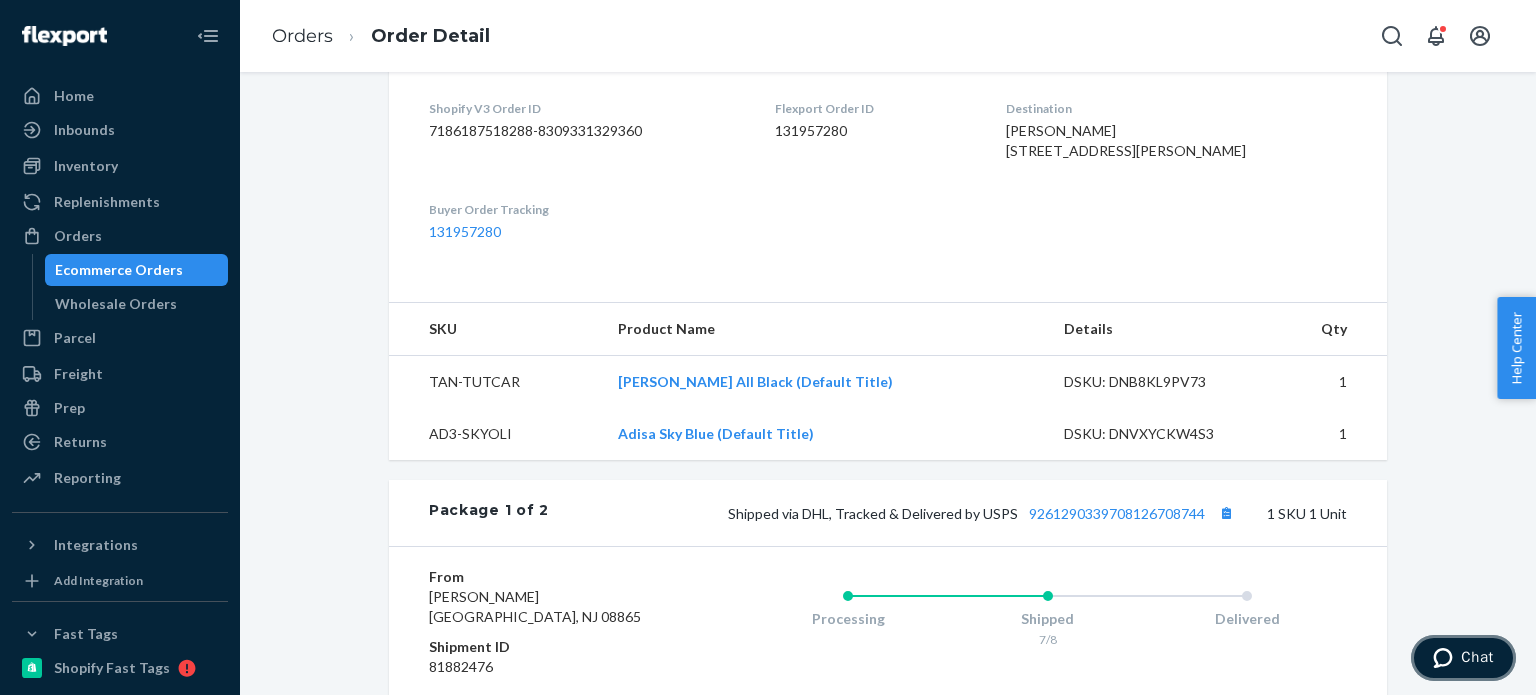scroll, scrollTop: 0, scrollLeft: 0, axis: both 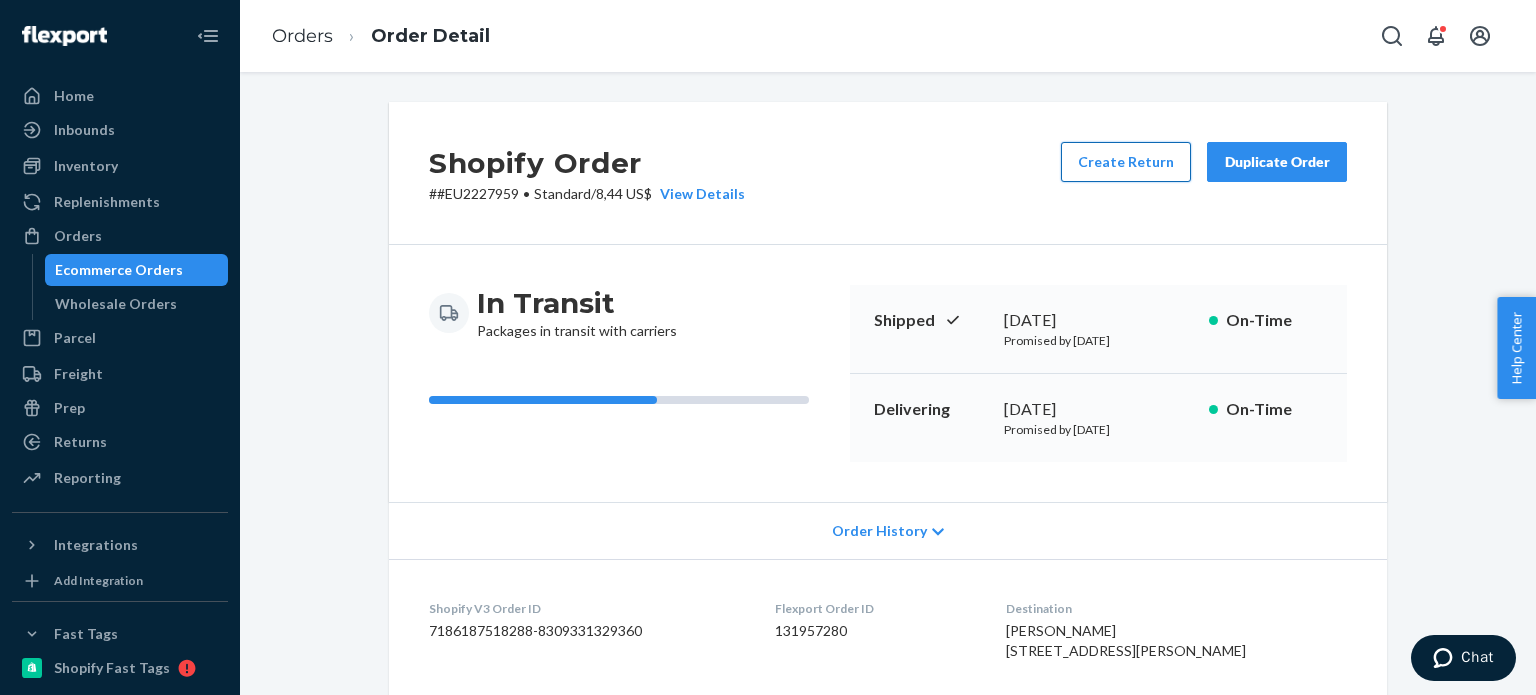 click on "Create Return" at bounding box center (1126, 162) 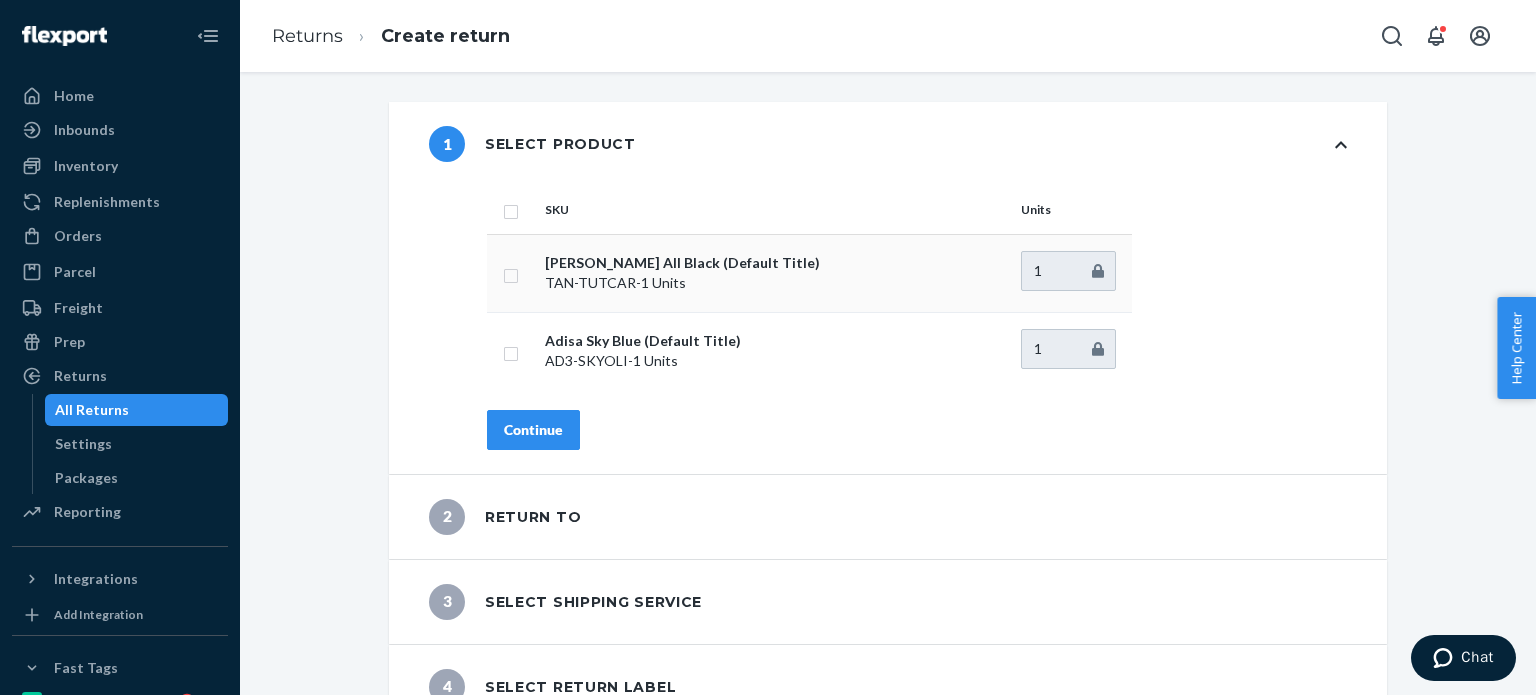 click at bounding box center [512, 273] 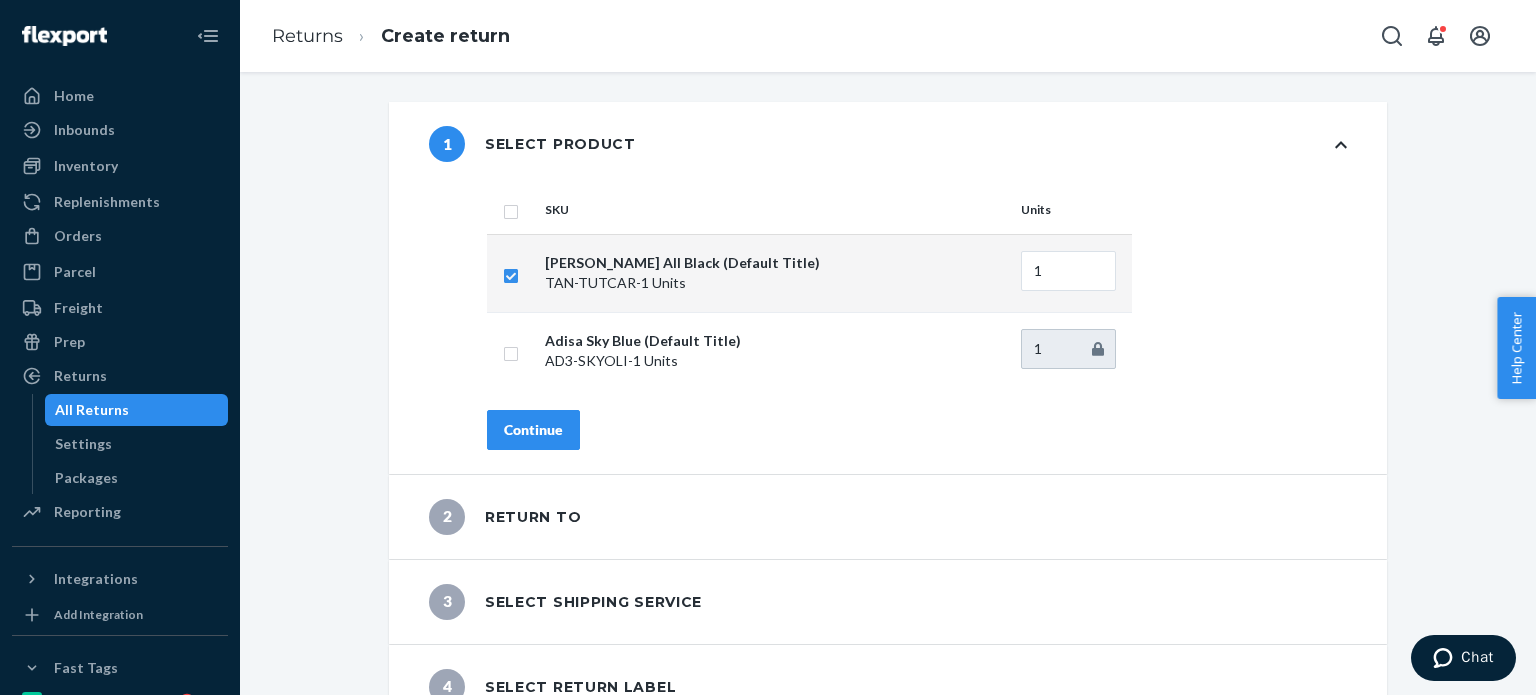 click on "Continue" at bounding box center [533, 430] 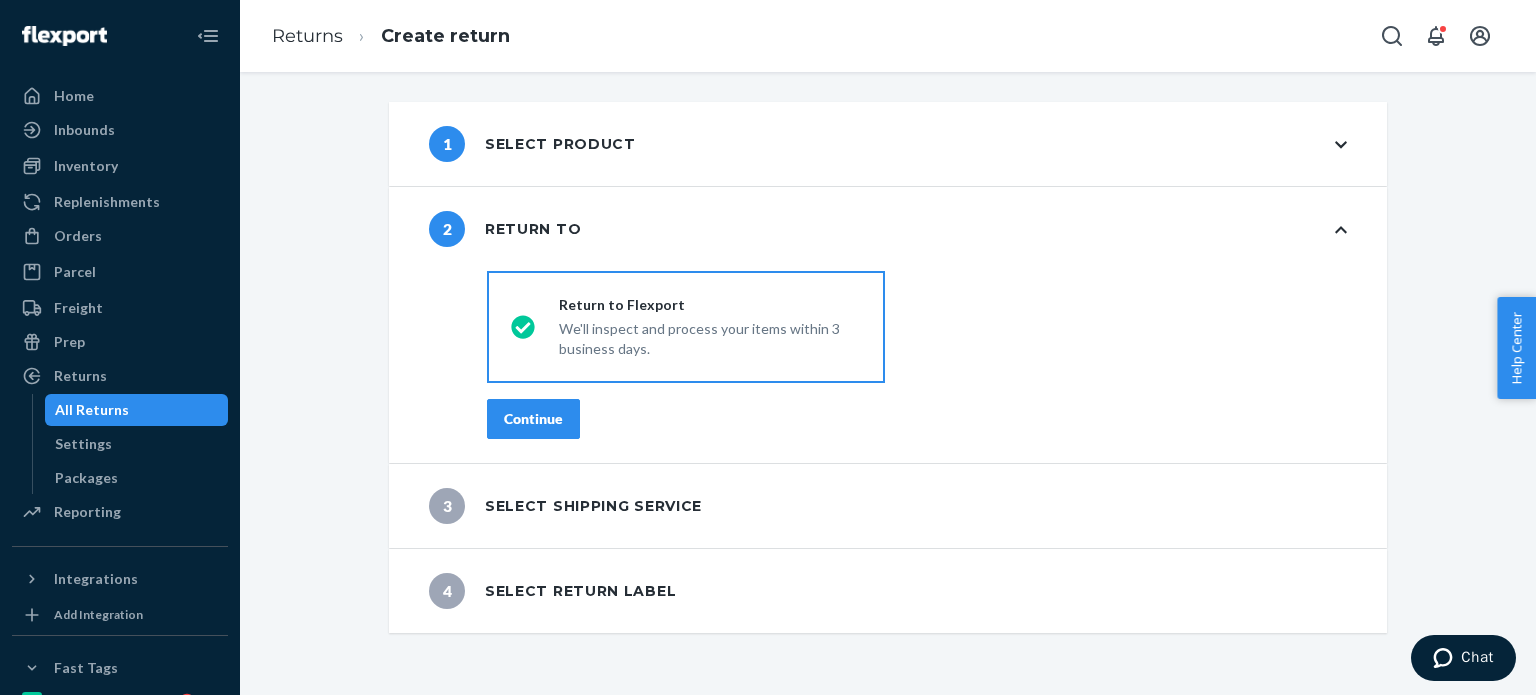 click on "Continue" at bounding box center (533, 419) 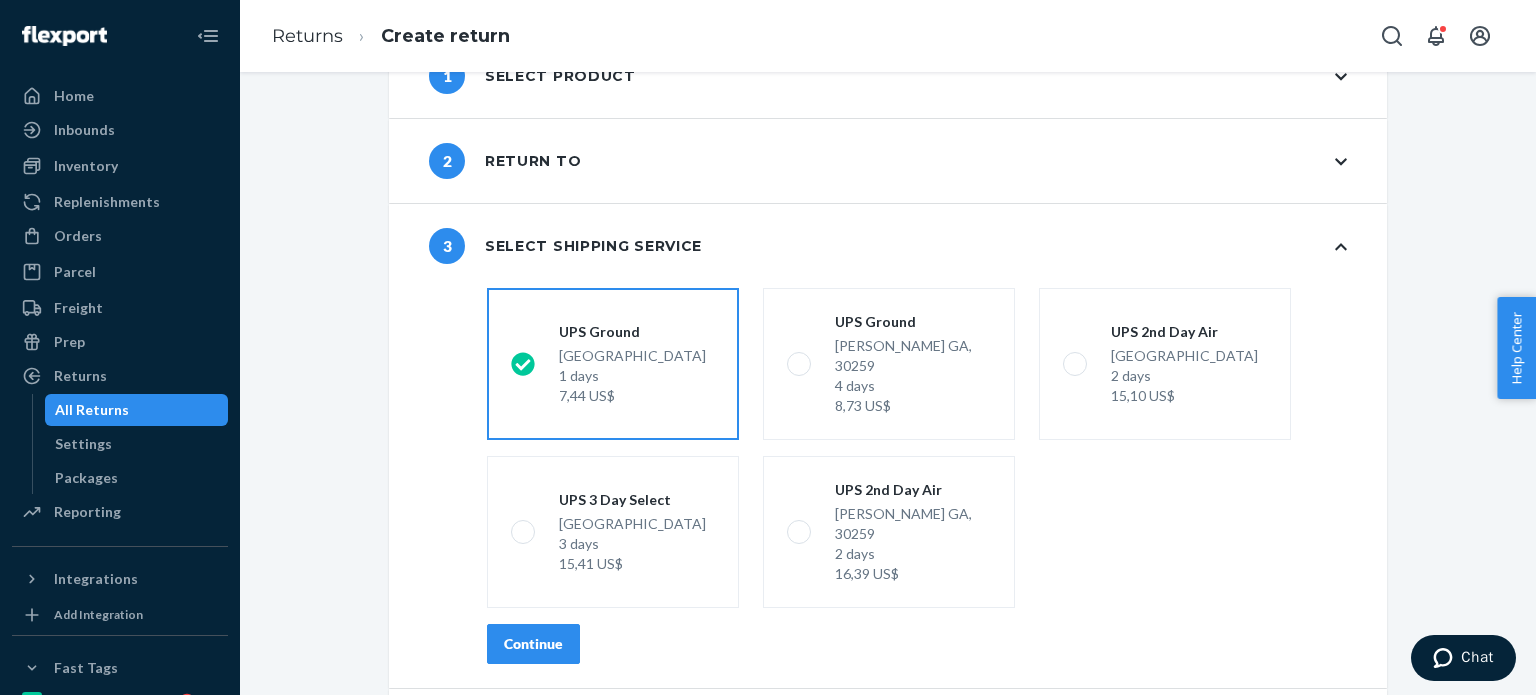 scroll, scrollTop: 104, scrollLeft: 0, axis: vertical 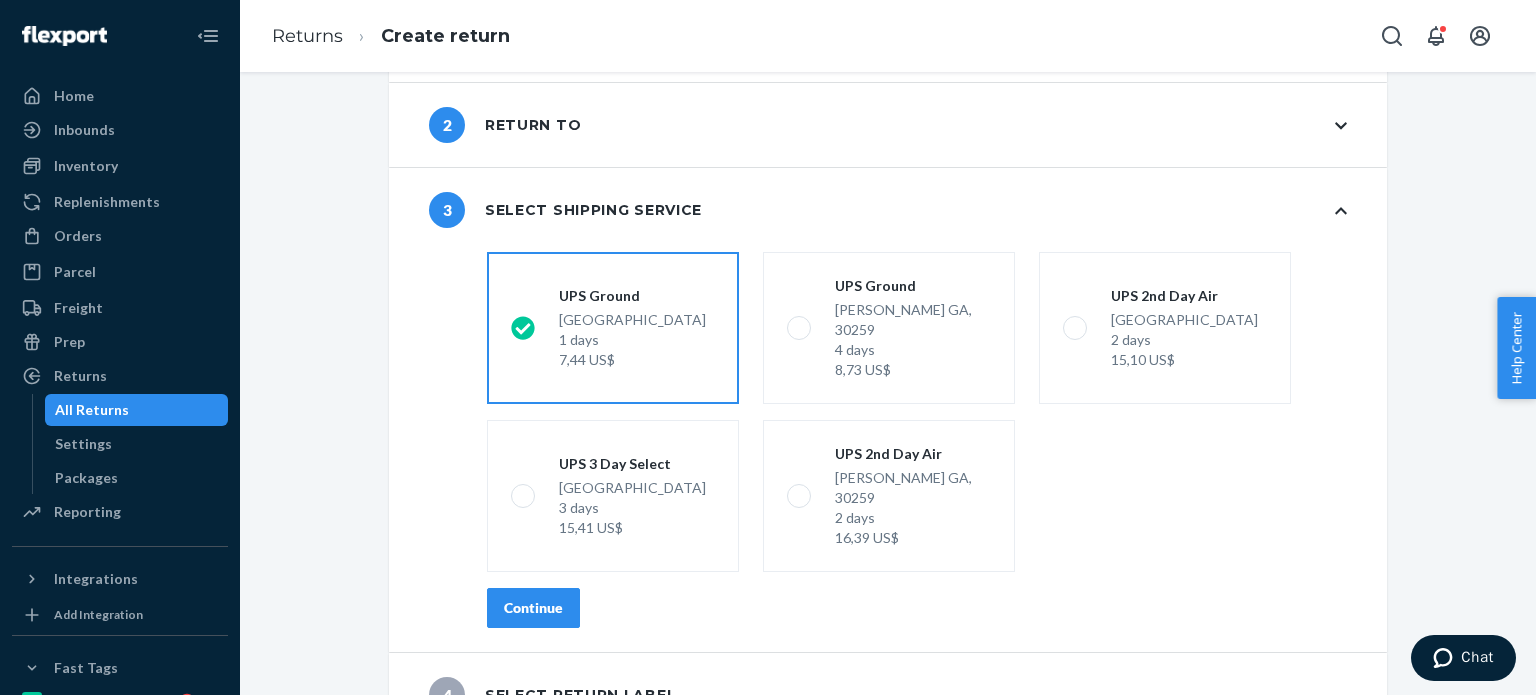 click on "Continue" at bounding box center [533, 608] 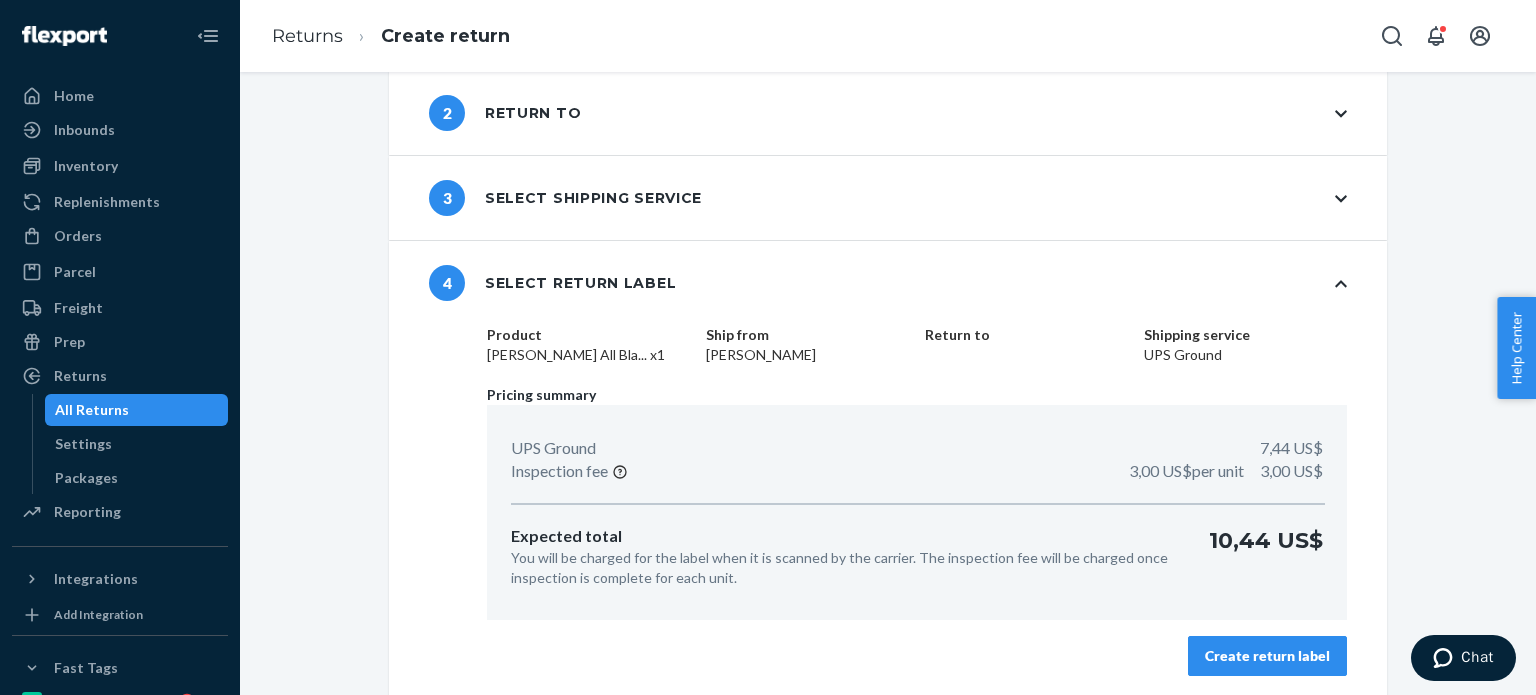 scroll, scrollTop: 120, scrollLeft: 0, axis: vertical 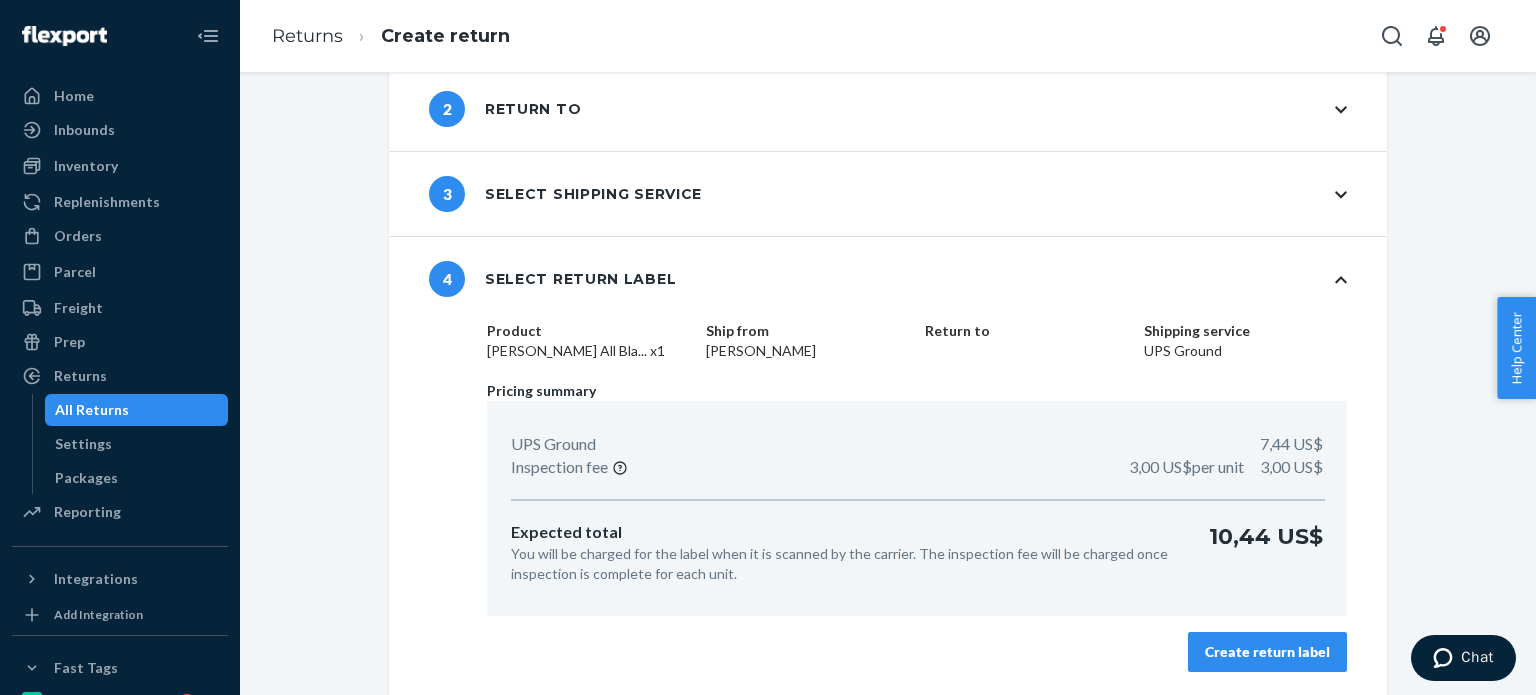 click on "Create return label" at bounding box center (1267, 652) 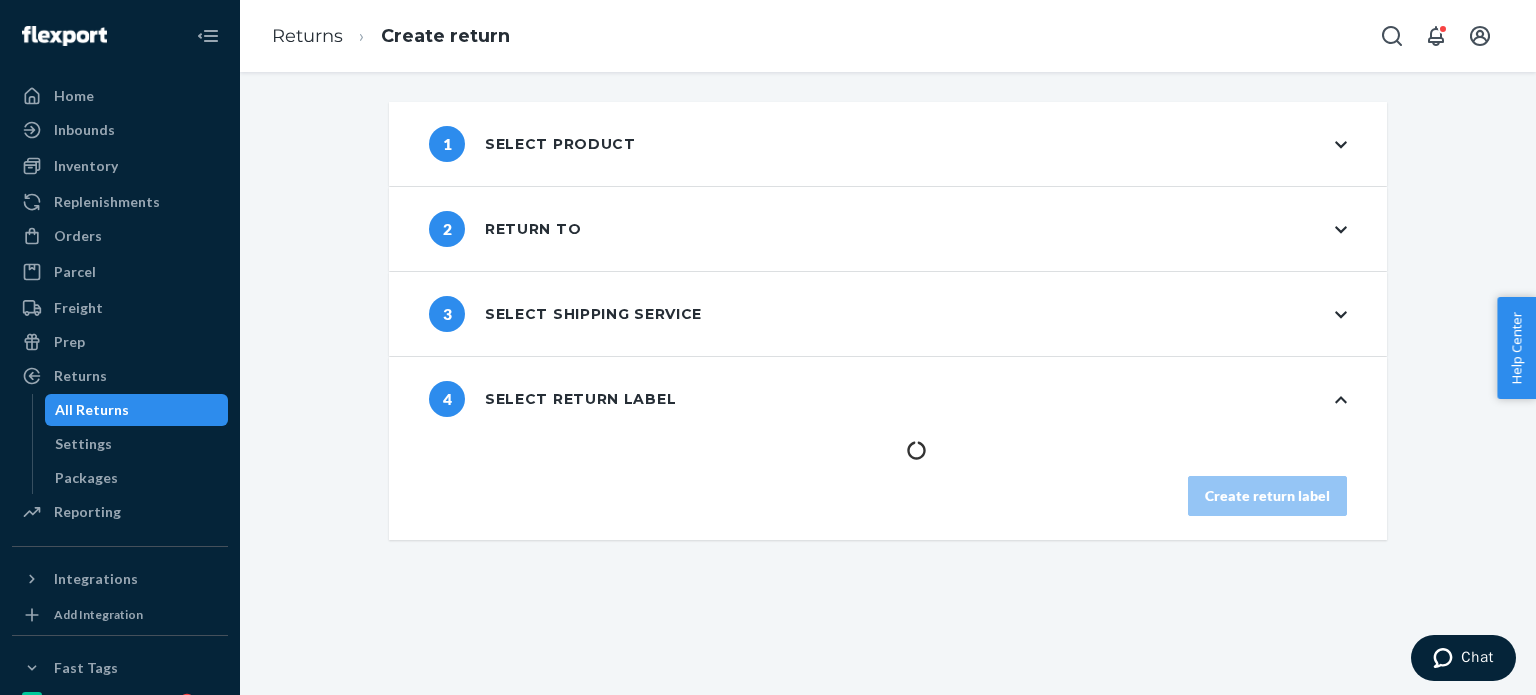scroll, scrollTop: 0, scrollLeft: 0, axis: both 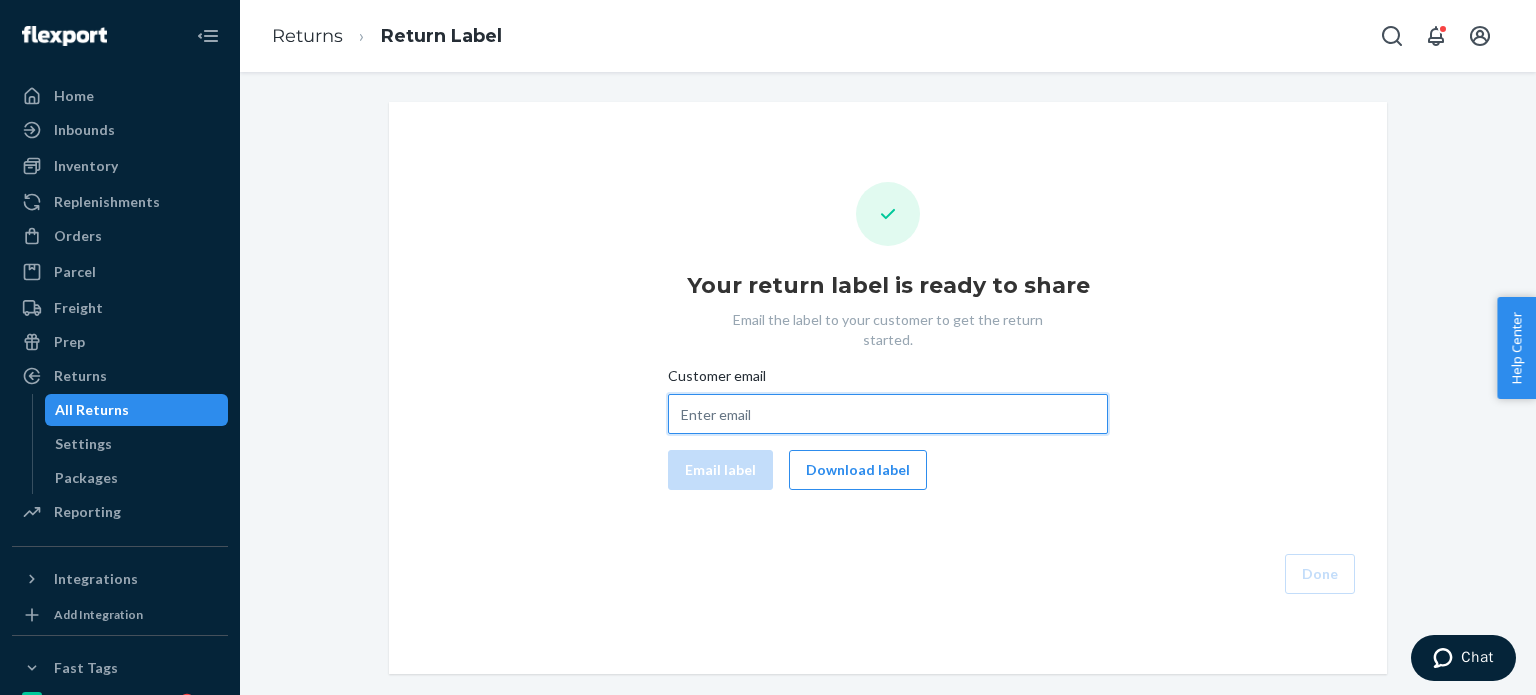 click on "Customer email" at bounding box center [888, 414] 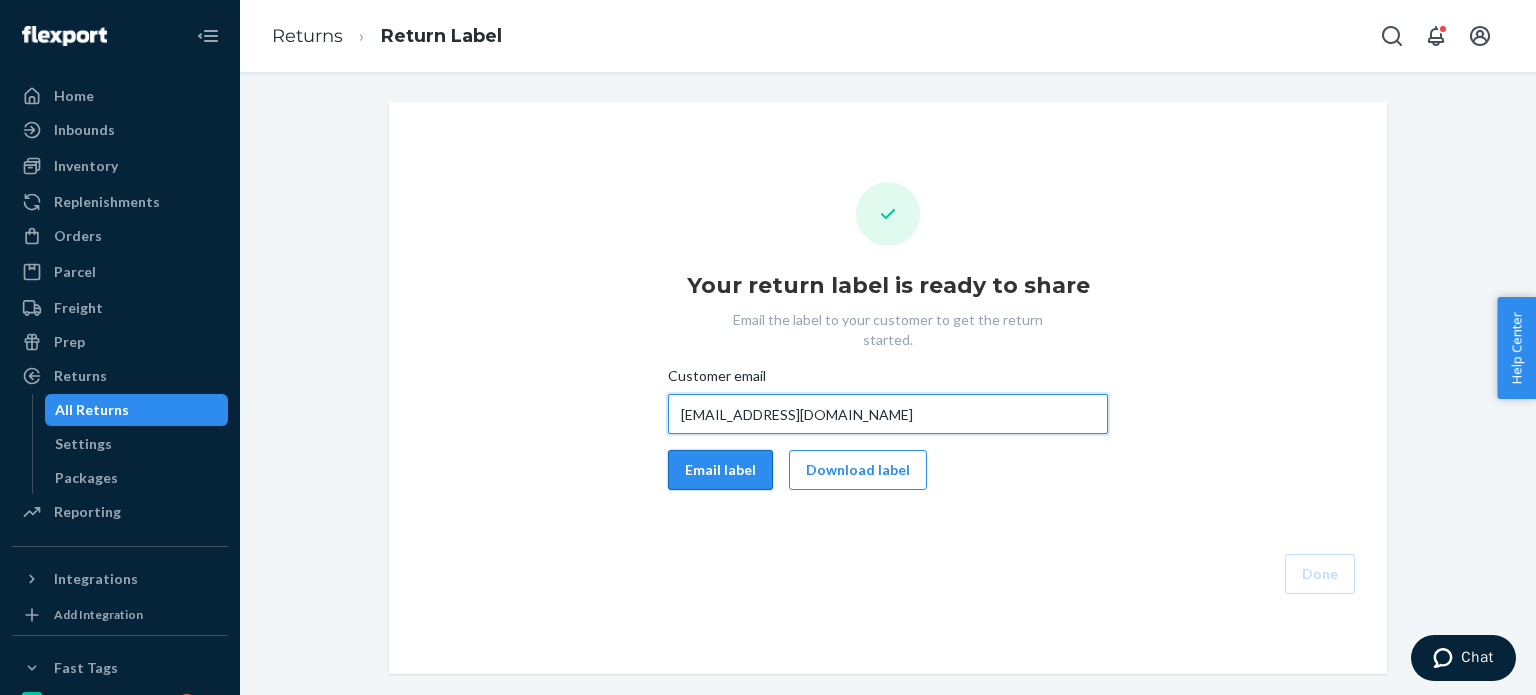 type on "[EMAIL_ADDRESS][DOMAIN_NAME]" 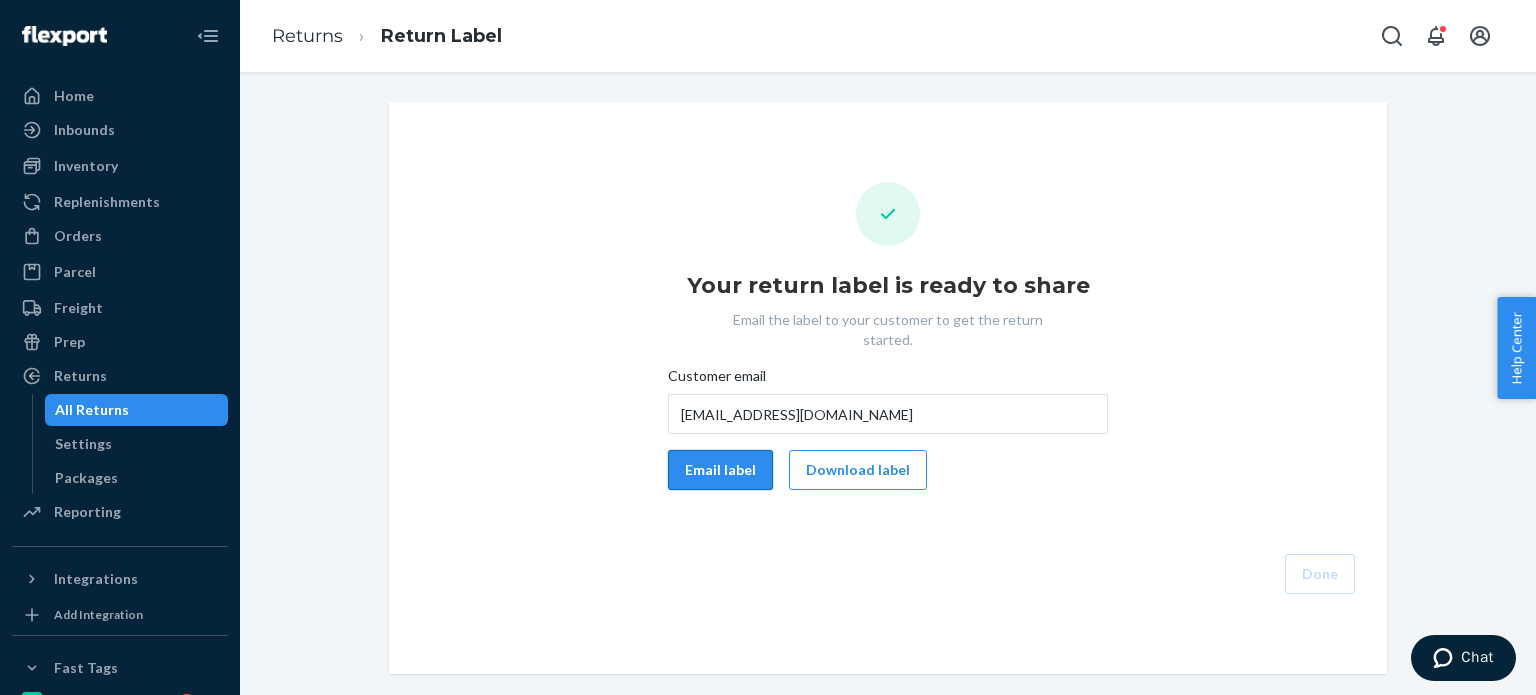click on "Email label" at bounding box center (720, 470) 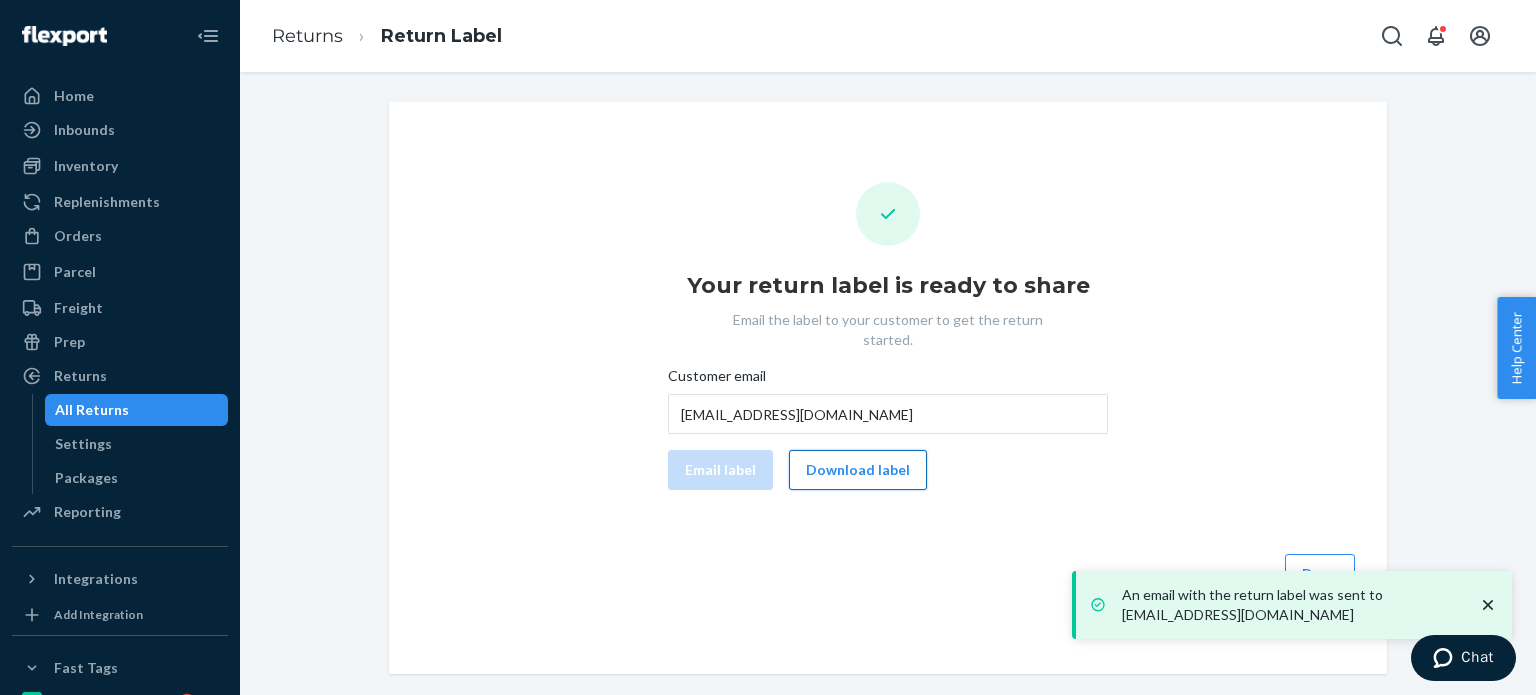 click on "Download label" at bounding box center (858, 470) 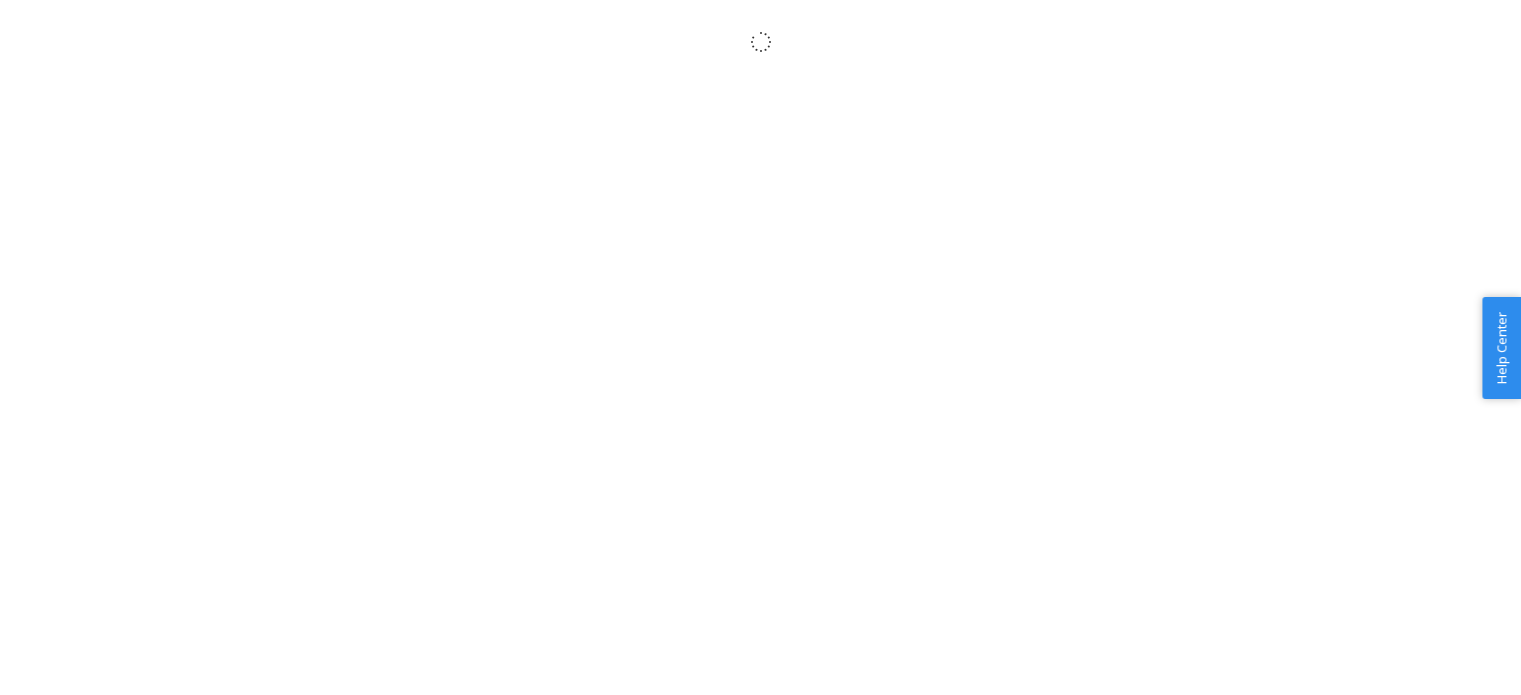 scroll, scrollTop: 0, scrollLeft: 0, axis: both 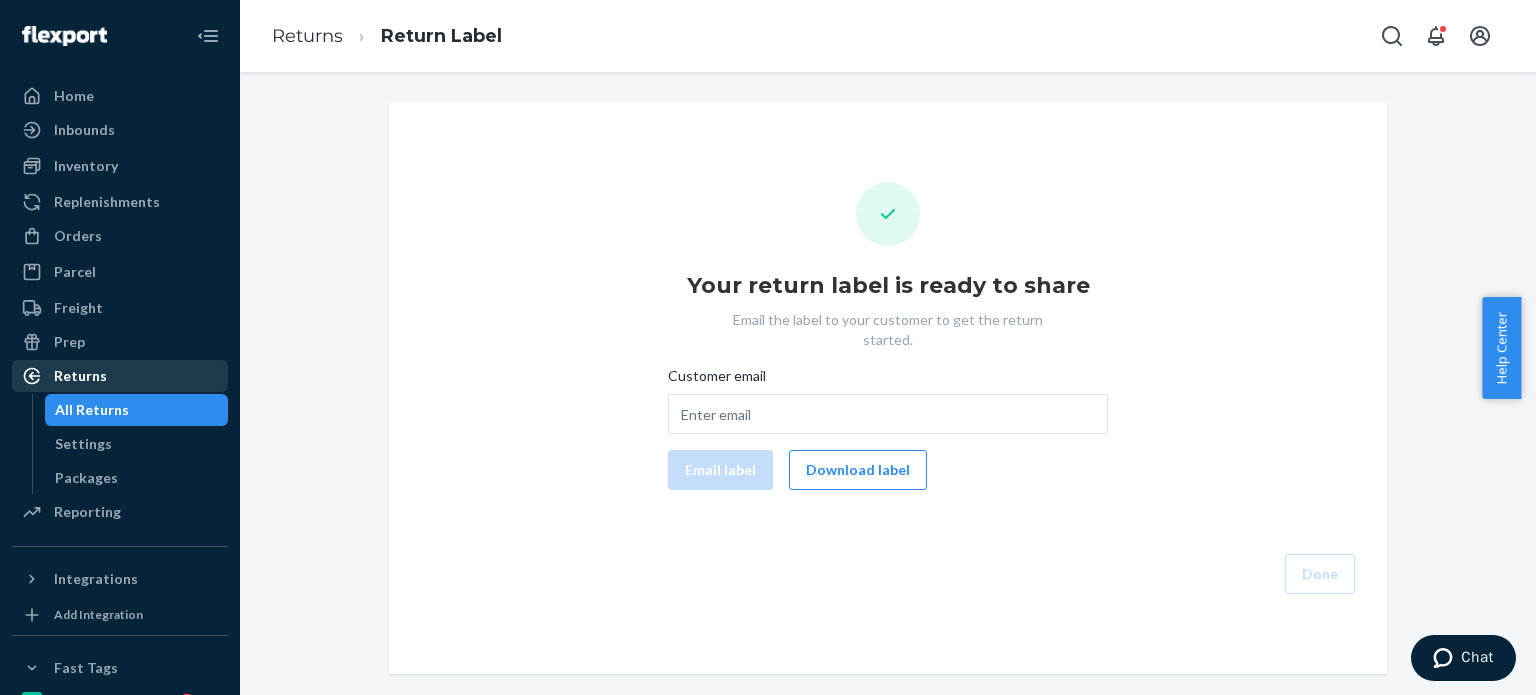 click on "Returns" at bounding box center [120, 376] 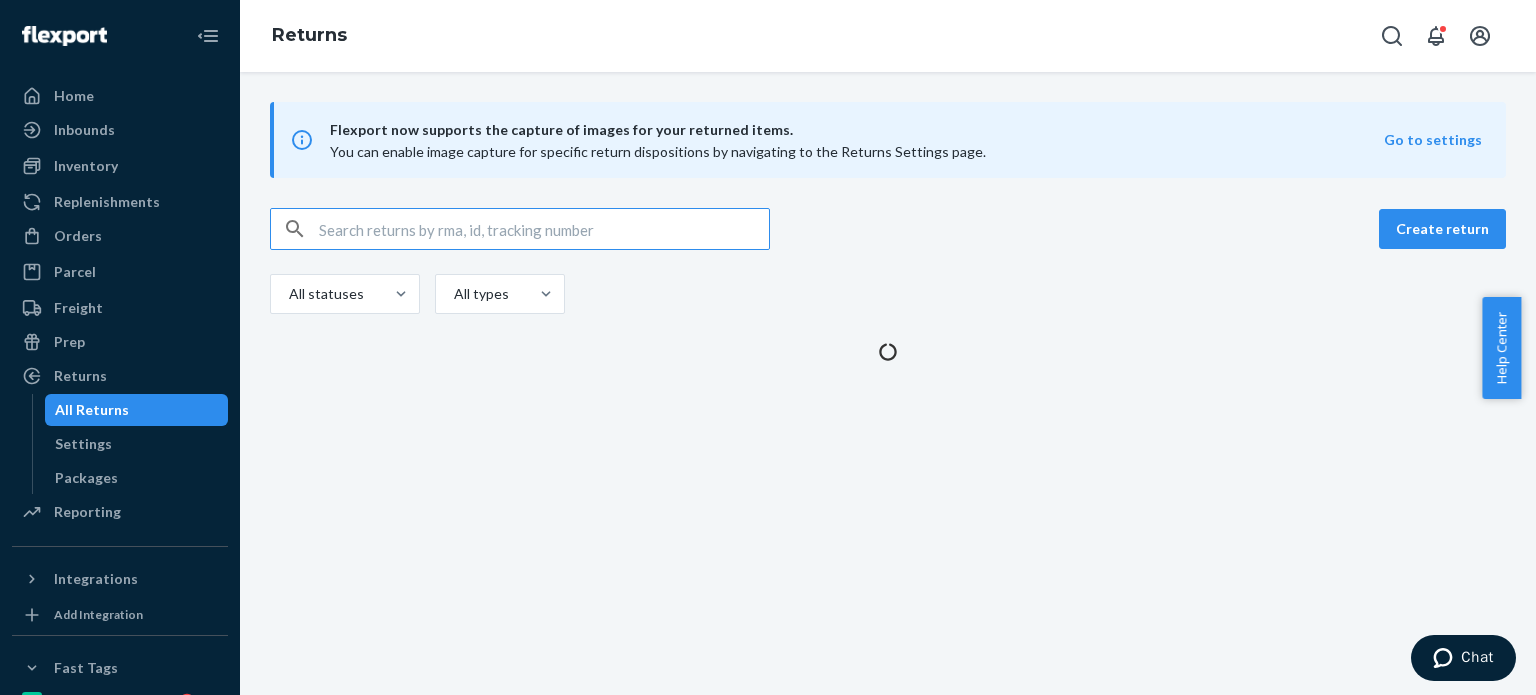 click at bounding box center [544, 229] 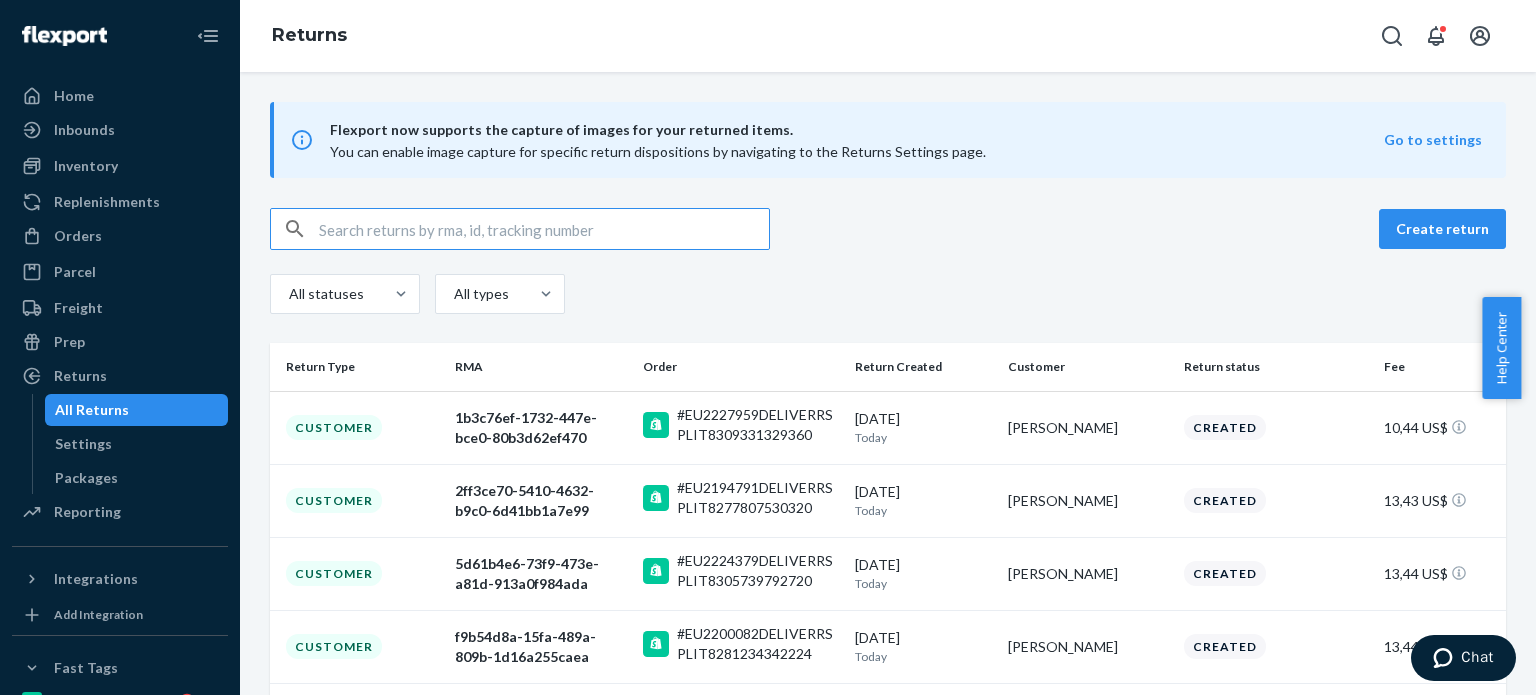 type on "#EU2155123" 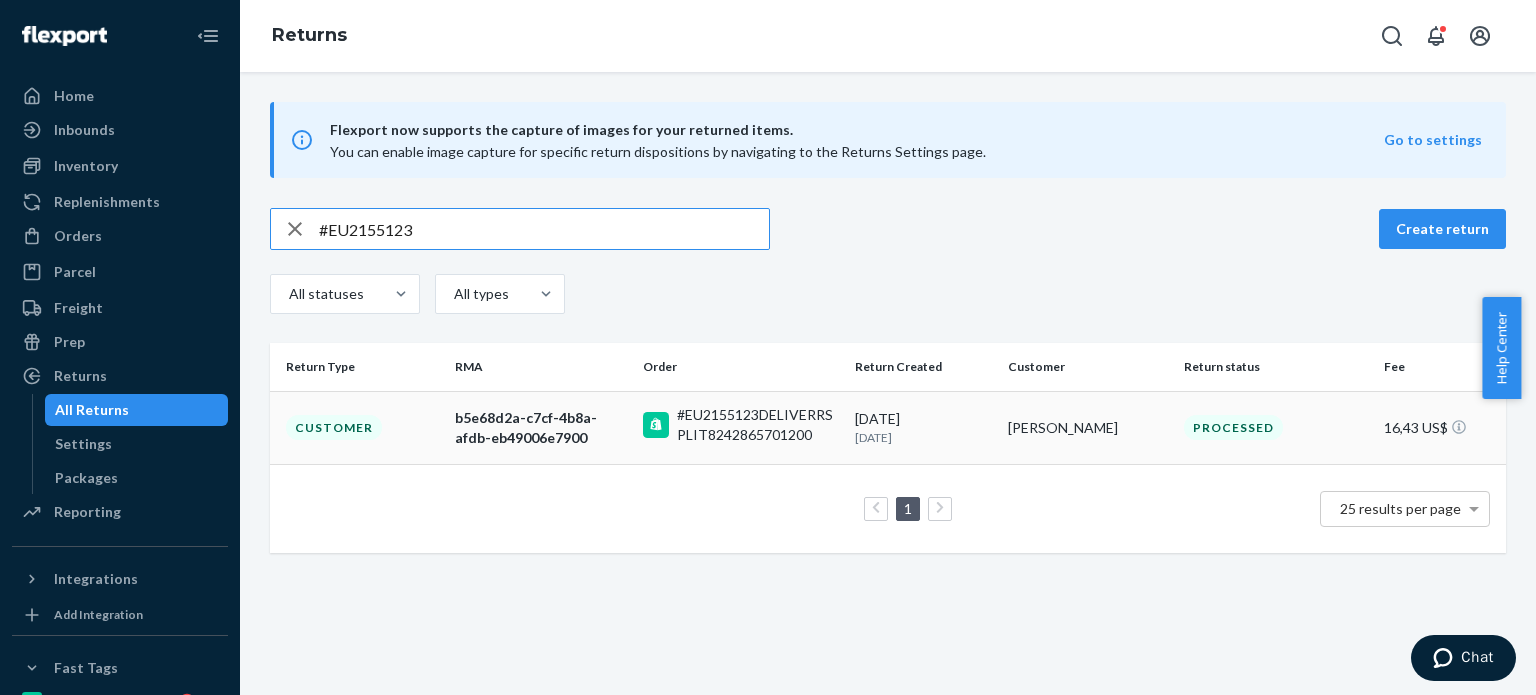 click on "b5e68d2a-c7cf-4b8a-afdb-eb49006e7900" at bounding box center [541, 428] 